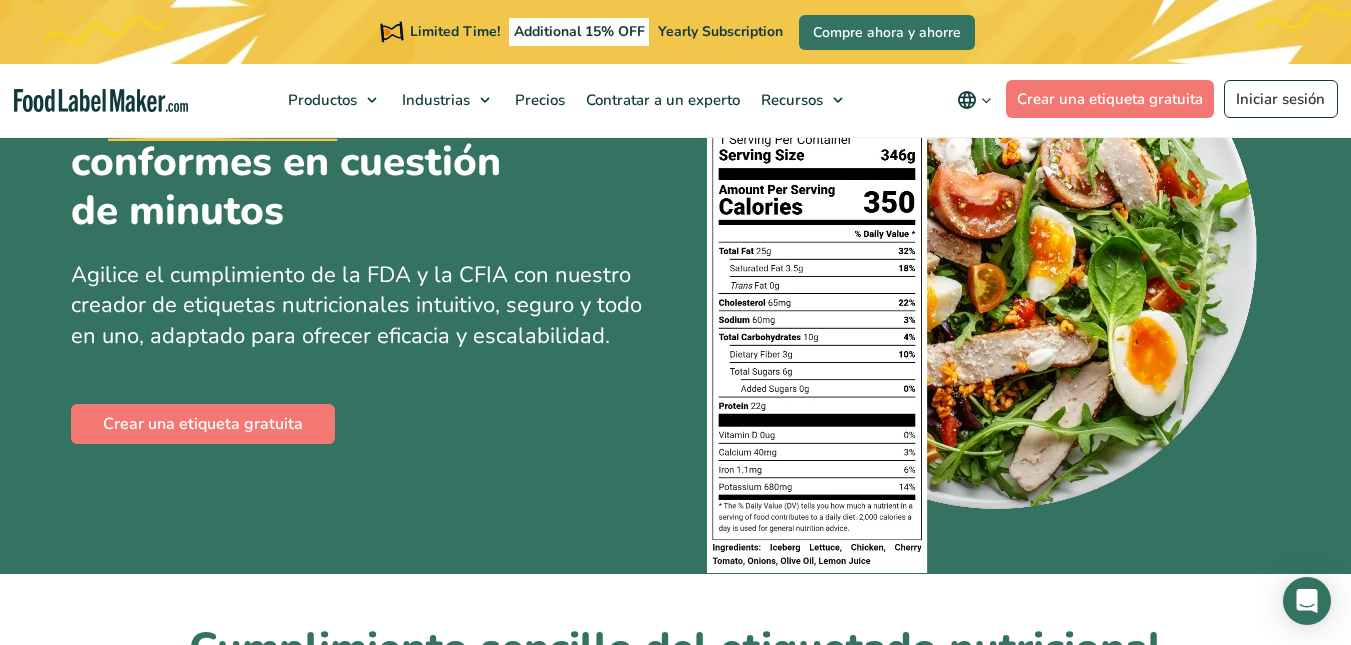 scroll, scrollTop: 220, scrollLeft: 0, axis: vertical 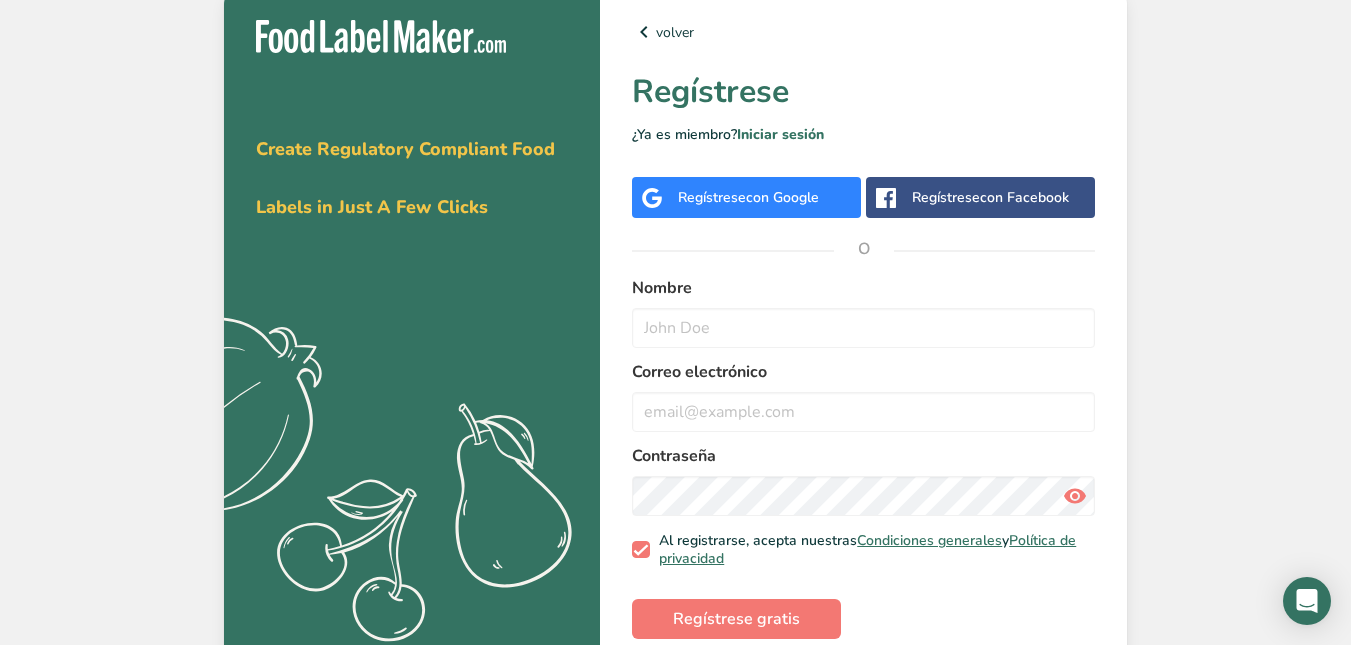 click on "Regístrese  con Google" at bounding box center [748, 197] 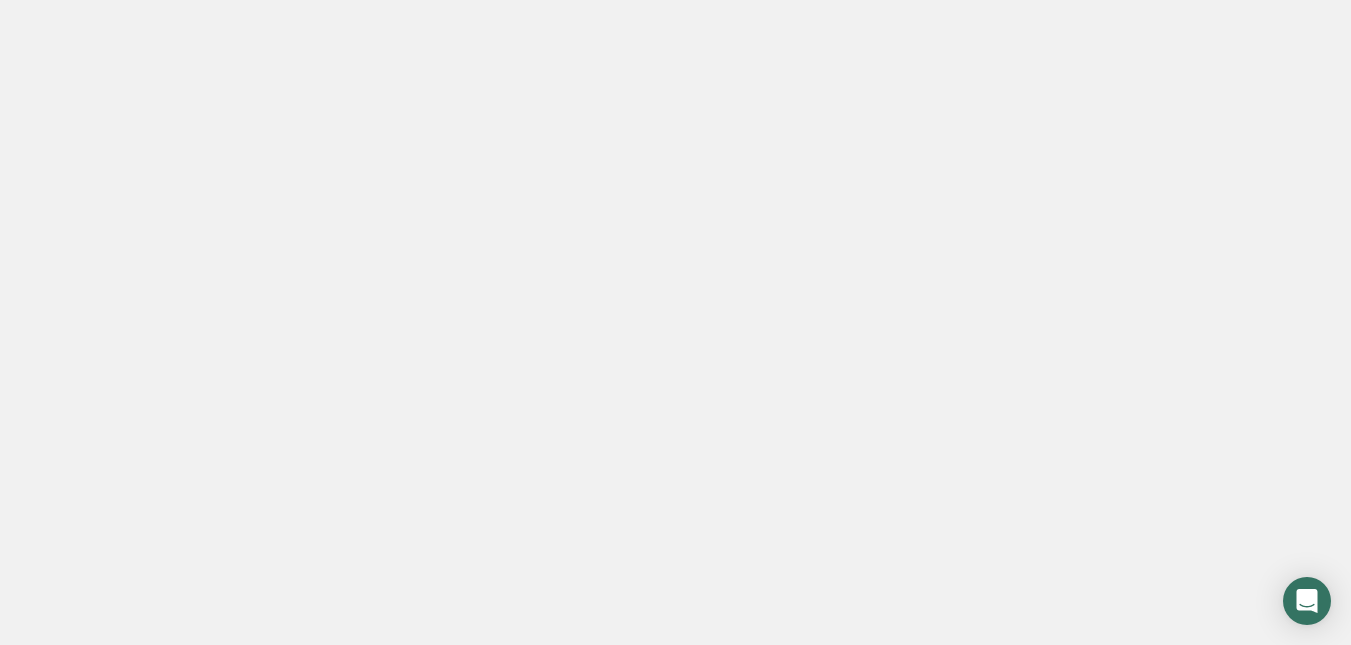scroll, scrollTop: 0, scrollLeft: 0, axis: both 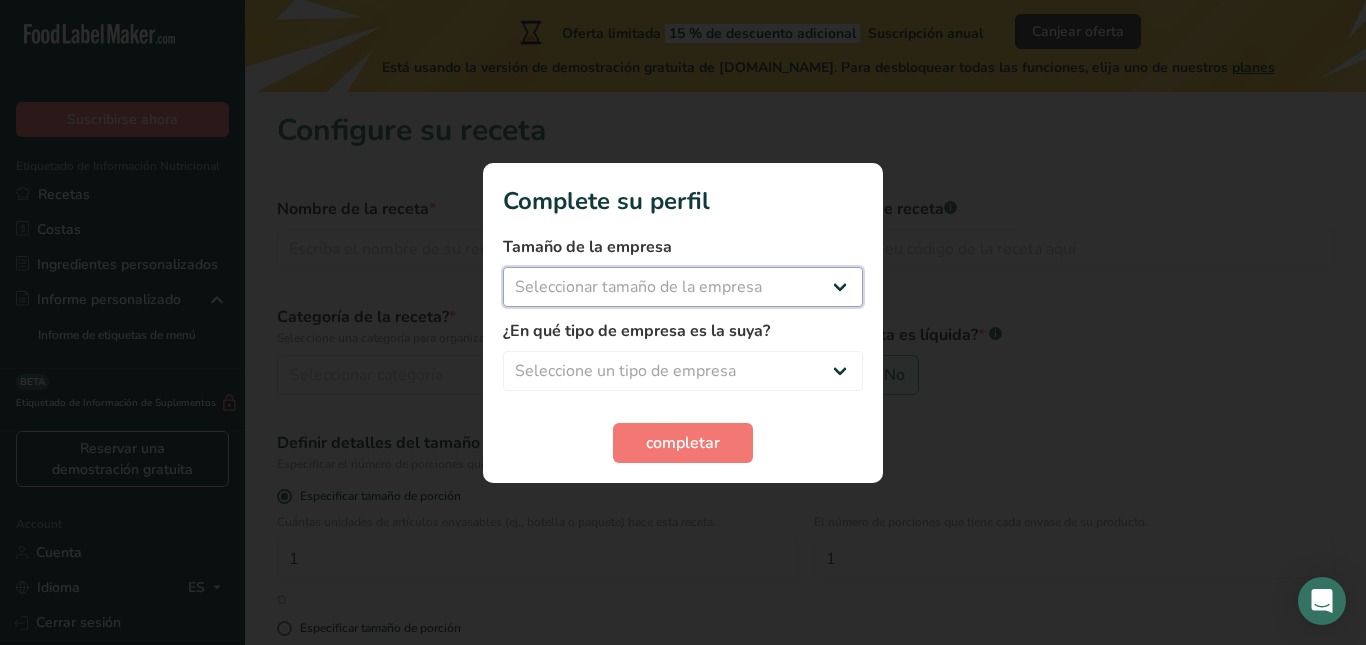 click on "Seleccionar tamaño de la empresa
Menos de 10 empleados
De 10 a 50 empleados
De 51 a 500 empleados
Más de 500 empleados" at bounding box center [683, 287] 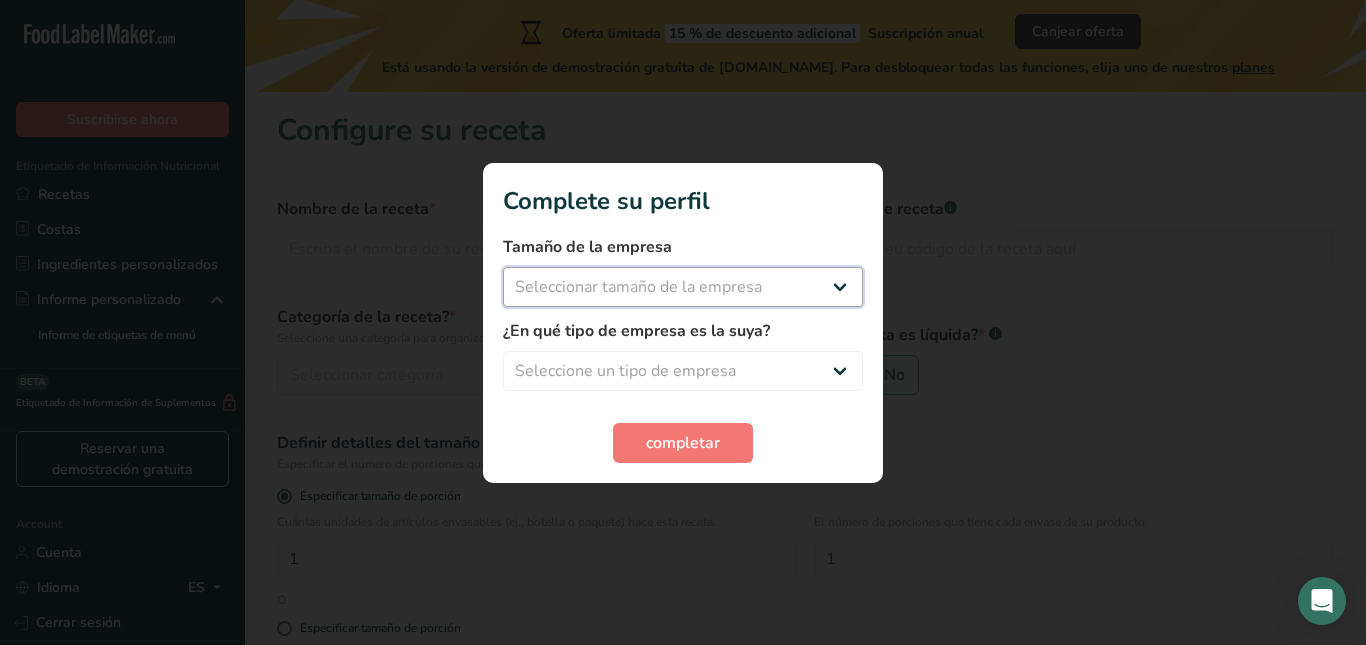 select on "1" 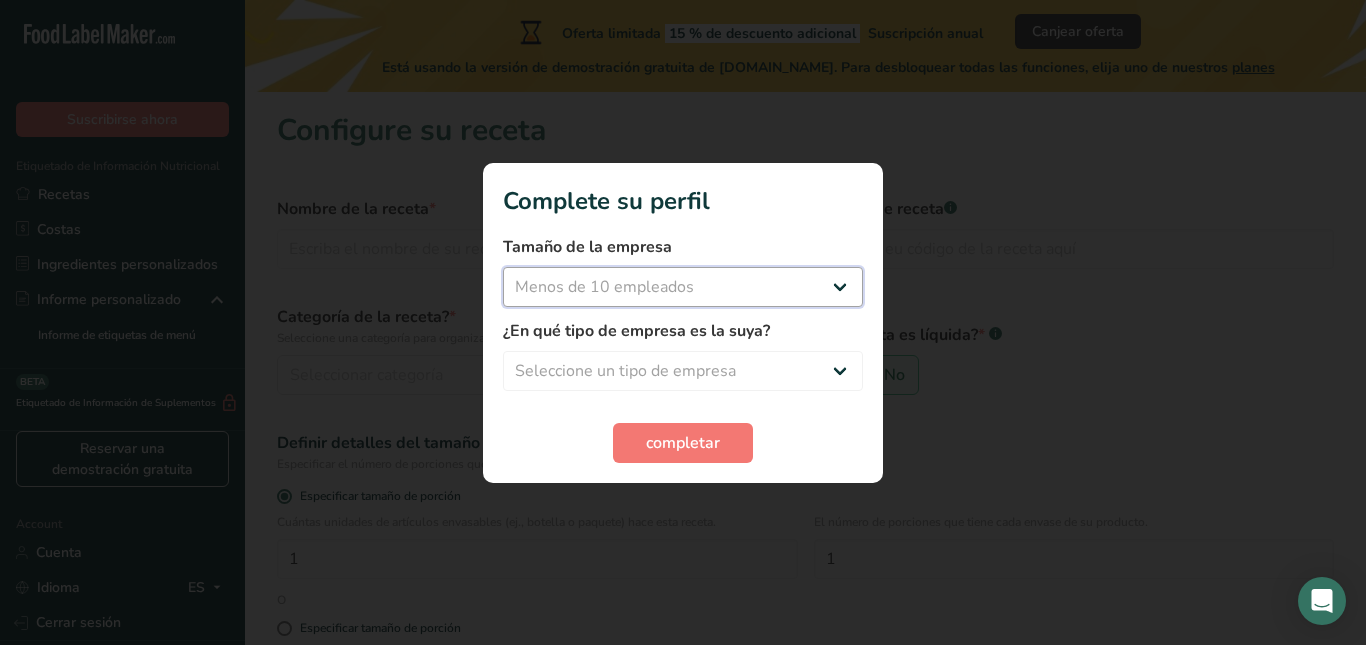 click on "Seleccionar tamaño de la empresa
Menos de 10 empleados
De 10 a 50 empleados
De 51 a 500 empleados
Más de 500 empleados" at bounding box center [683, 287] 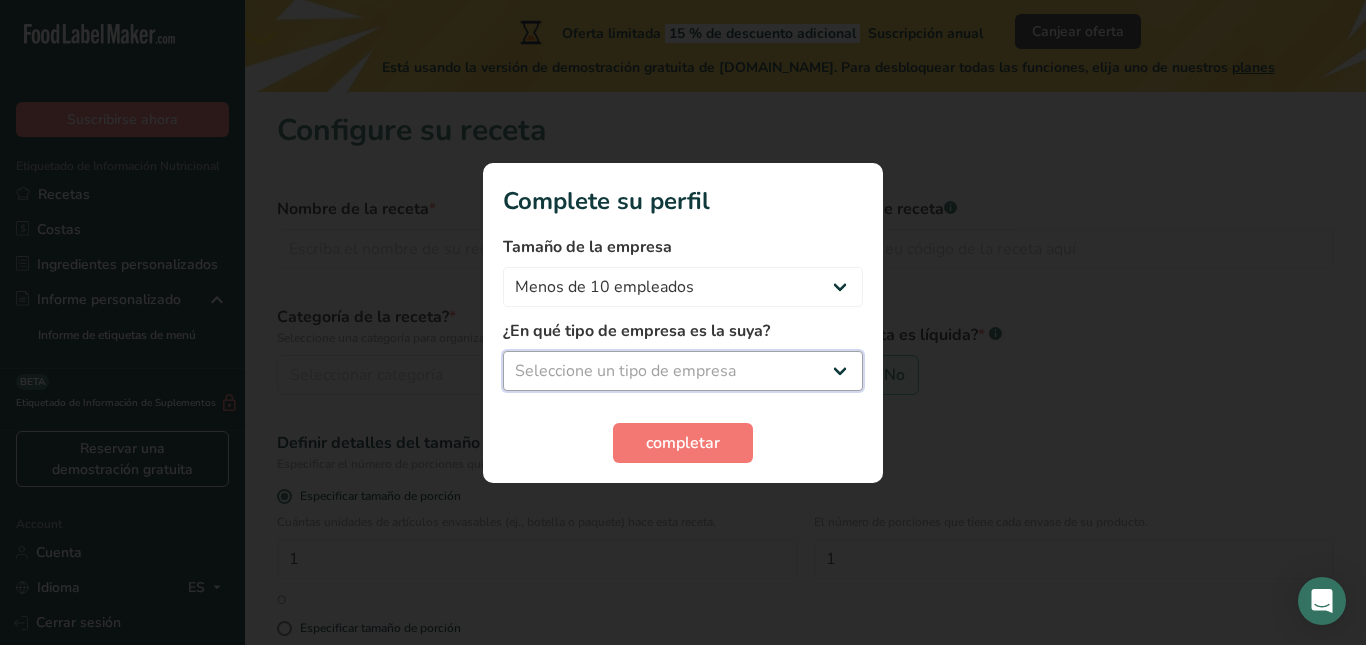 click on "Seleccione un tipo de empresa
Fabricante de alimentos envasados
Restaurante y cafetería
Panadería
Empresa de comidas preparadas y cáterin
Nutricionista
Bloguero gastronómico
Entrenador personal
Otro" at bounding box center (683, 371) 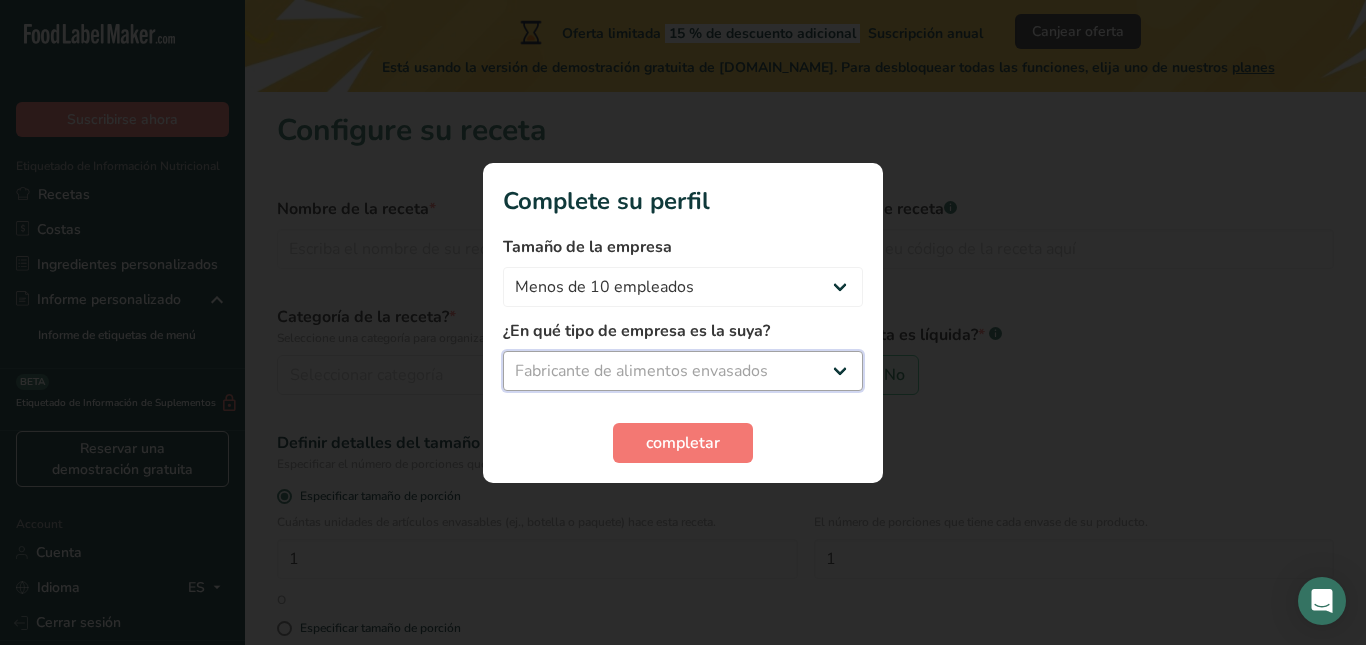 click on "Seleccione un tipo de empresa
Fabricante de alimentos envasados
Restaurante y cafetería
Panadería
Empresa de comidas preparadas y cáterin
Nutricionista
Bloguero gastronómico
Entrenador personal
Otro" at bounding box center [683, 371] 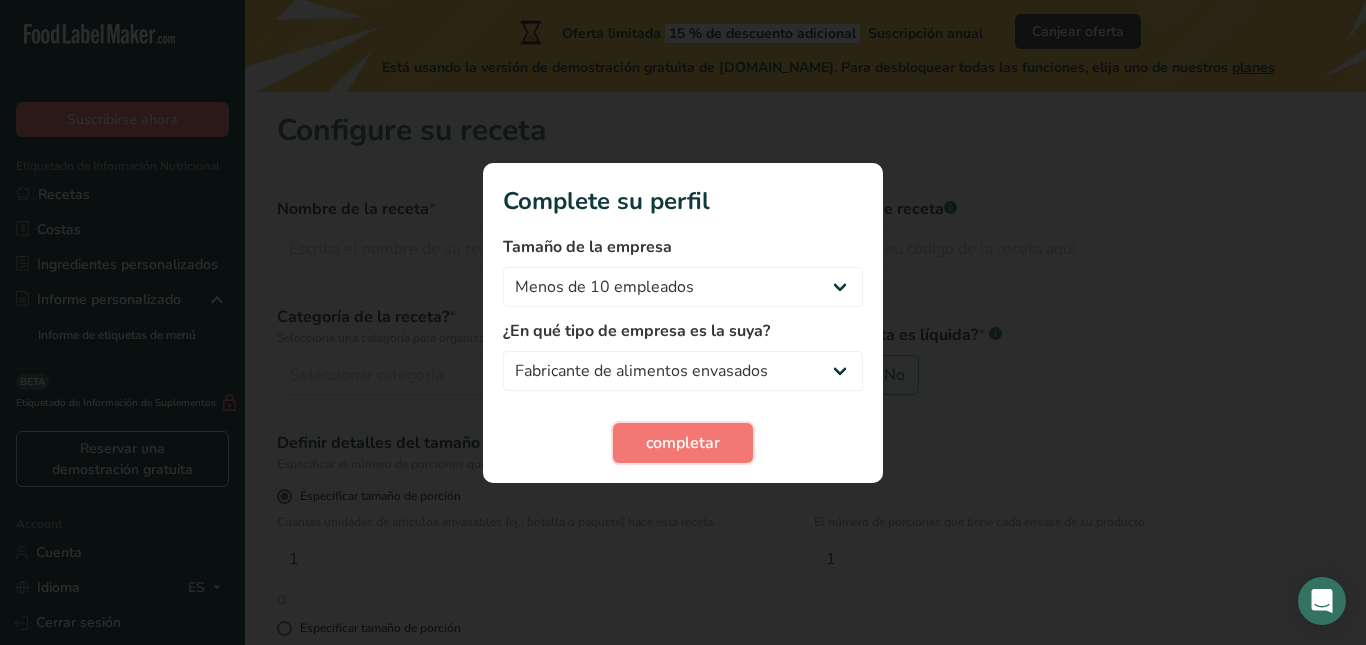 click on "completar" at bounding box center [683, 443] 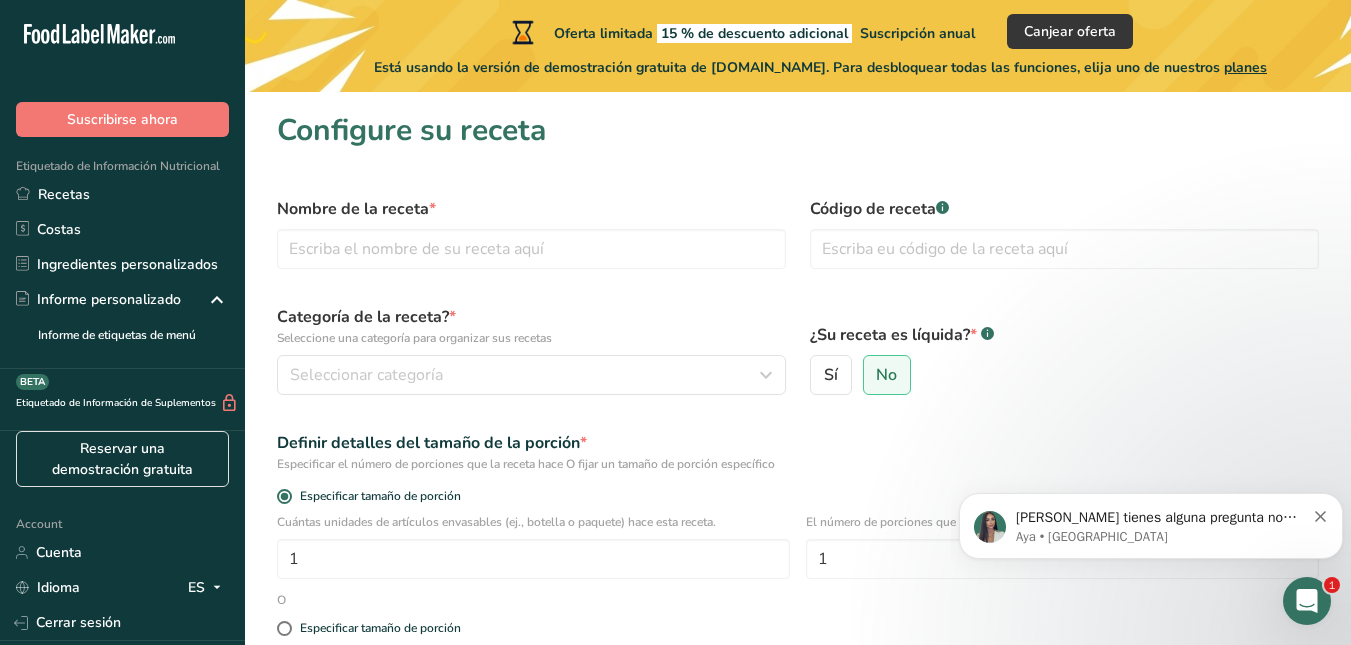scroll, scrollTop: 0, scrollLeft: 0, axis: both 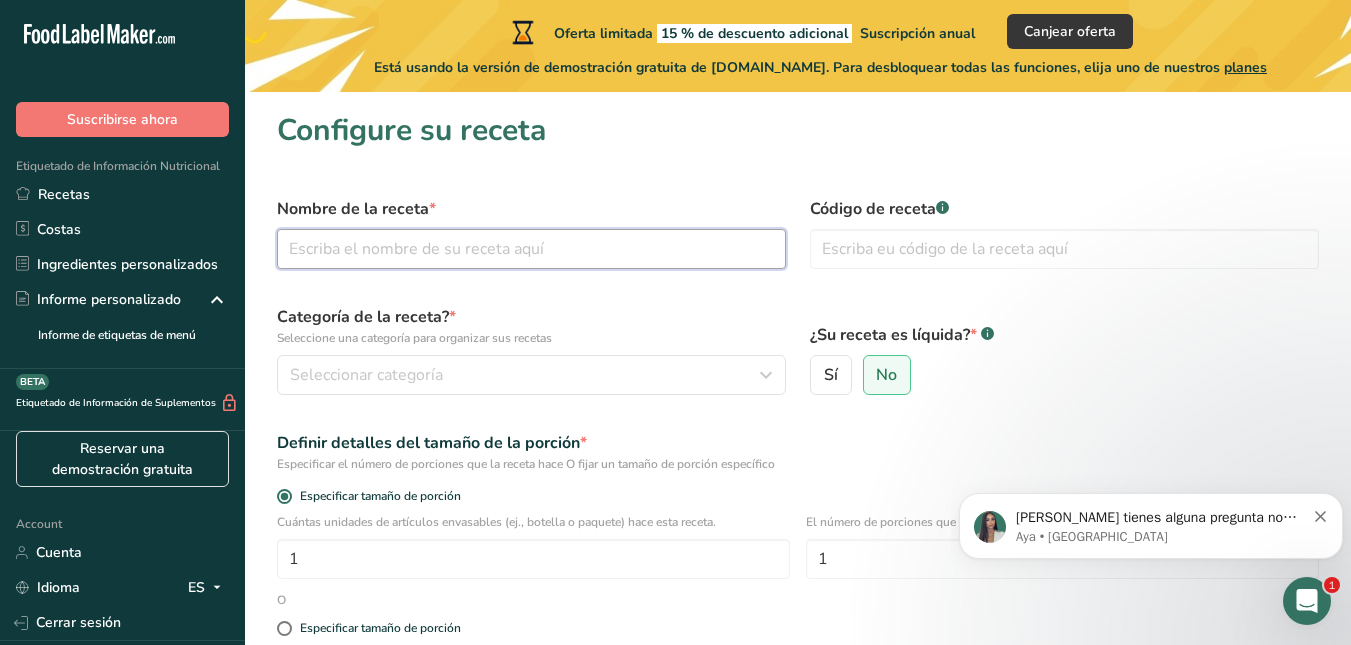 click at bounding box center [531, 249] 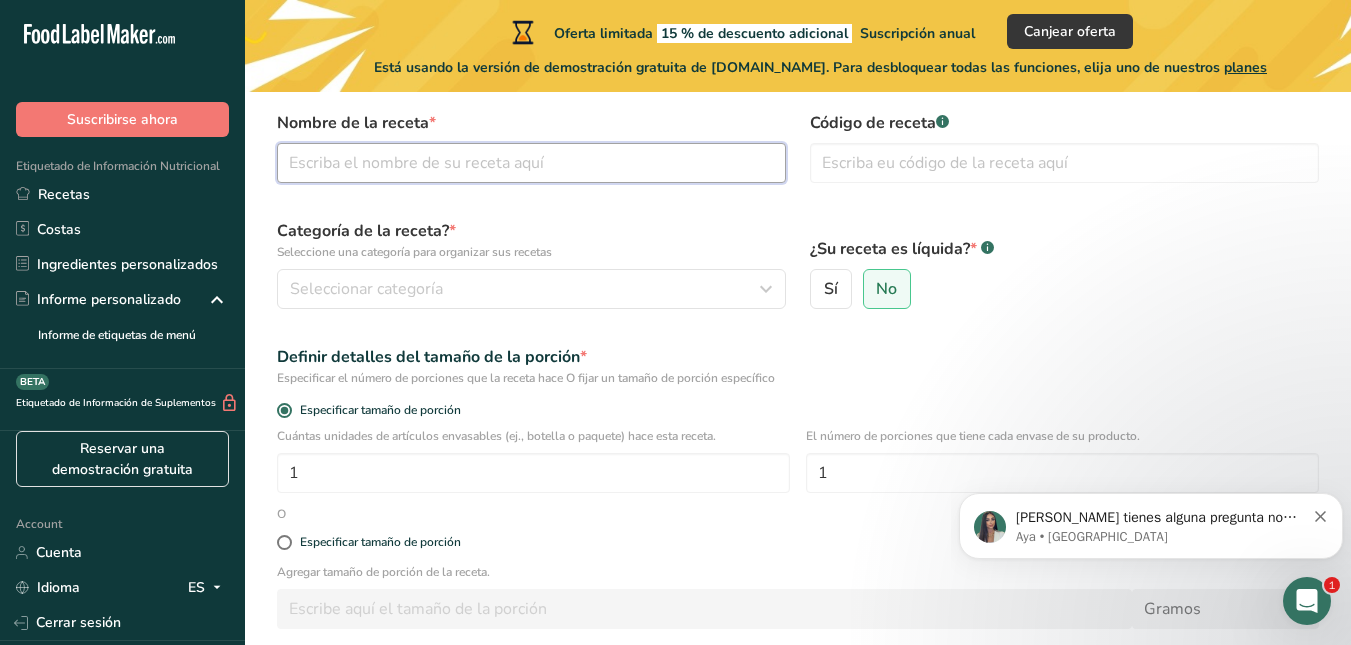 scroll, scrollTop: 0, scrollLeft: 0, axis: both 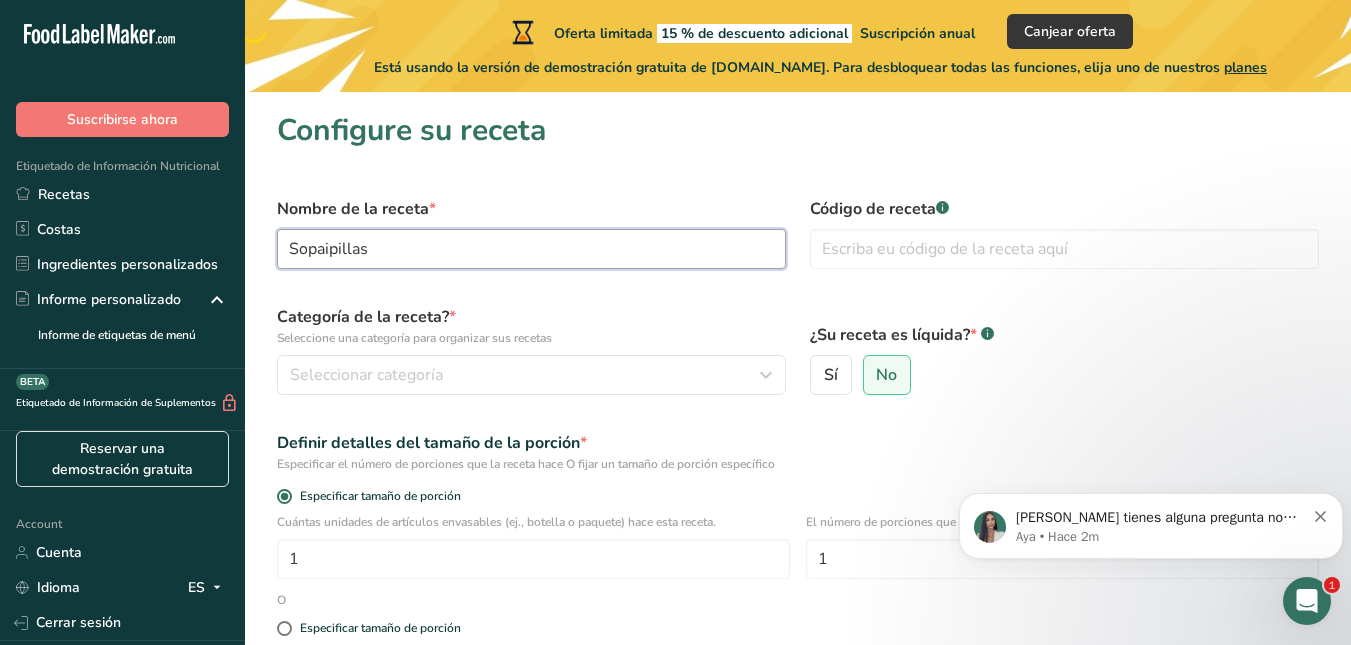 type on "Sopaipillas" 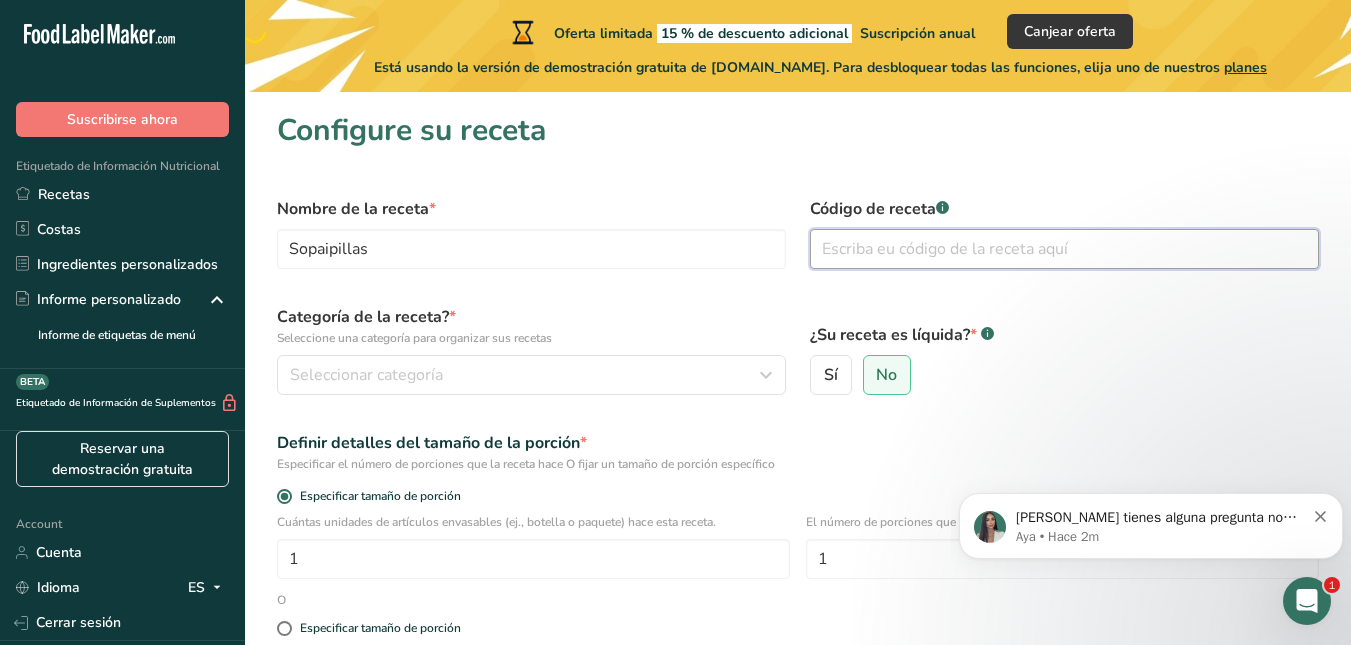 click at bounding box center [1064, 249] 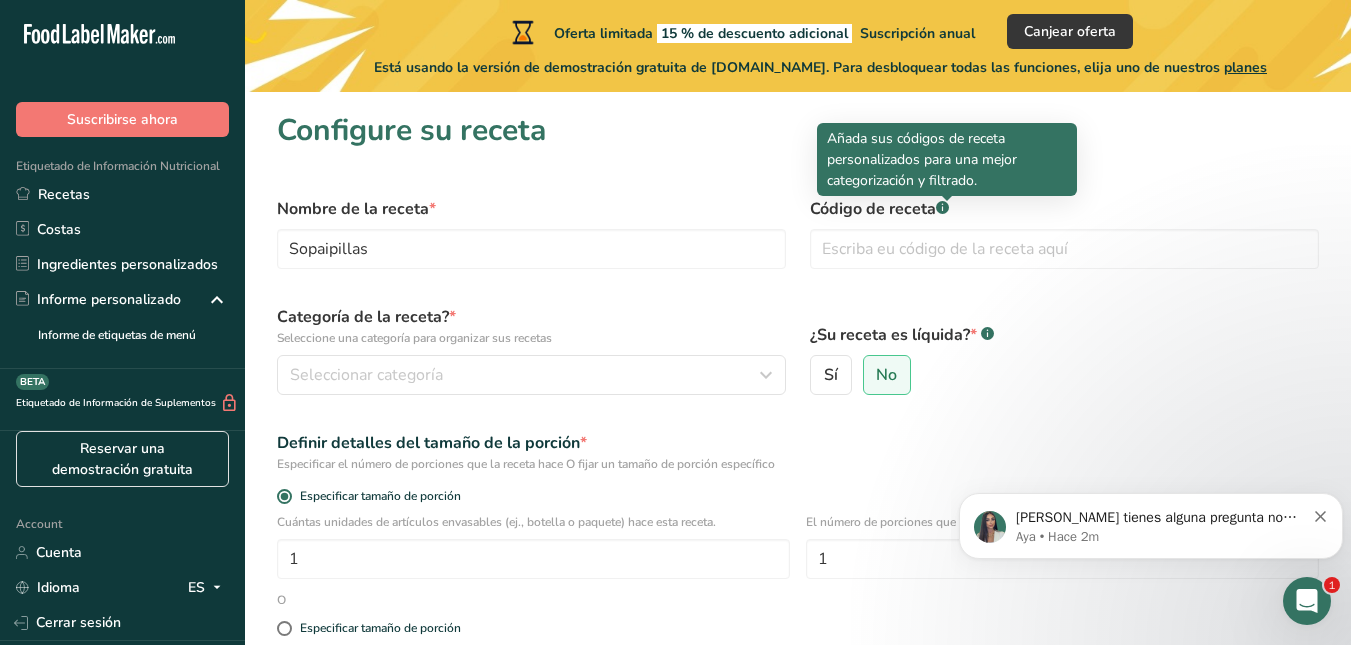 click on ".a-a{fill:#347362;}.b-a{fill:#fff;}" 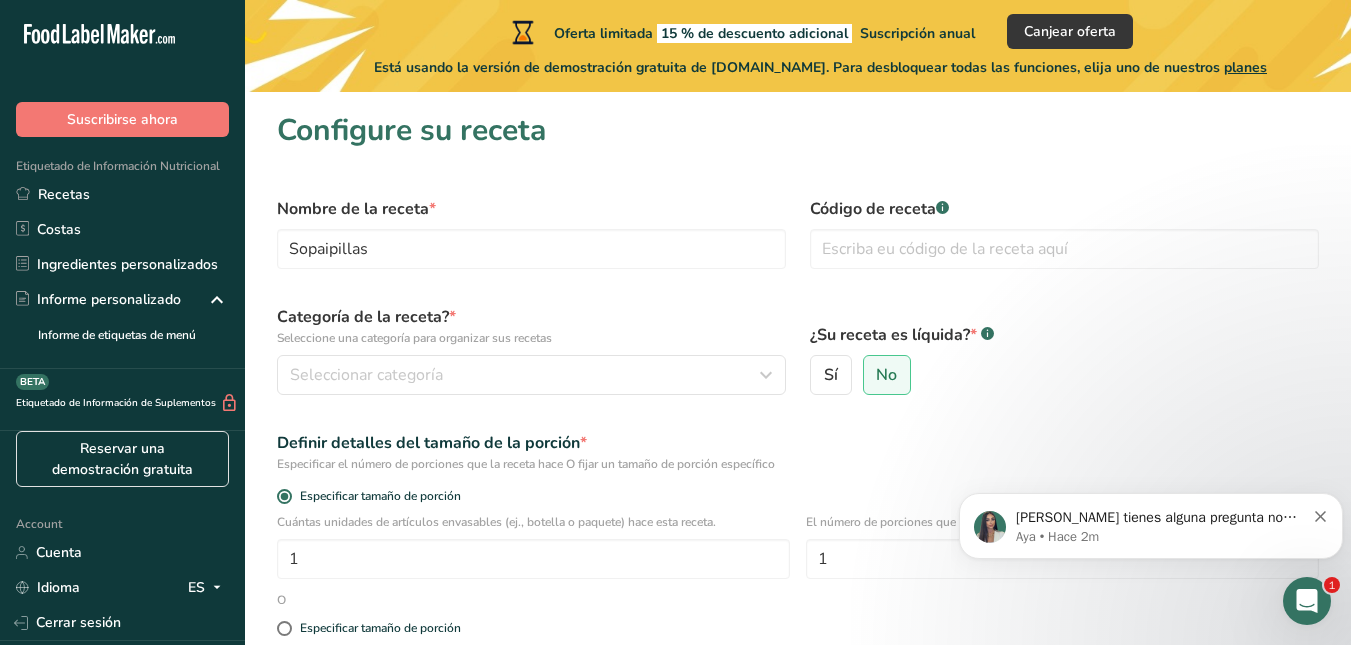 click on ".a-a{fill:#347362;}.b-a{fill:#fff;}" 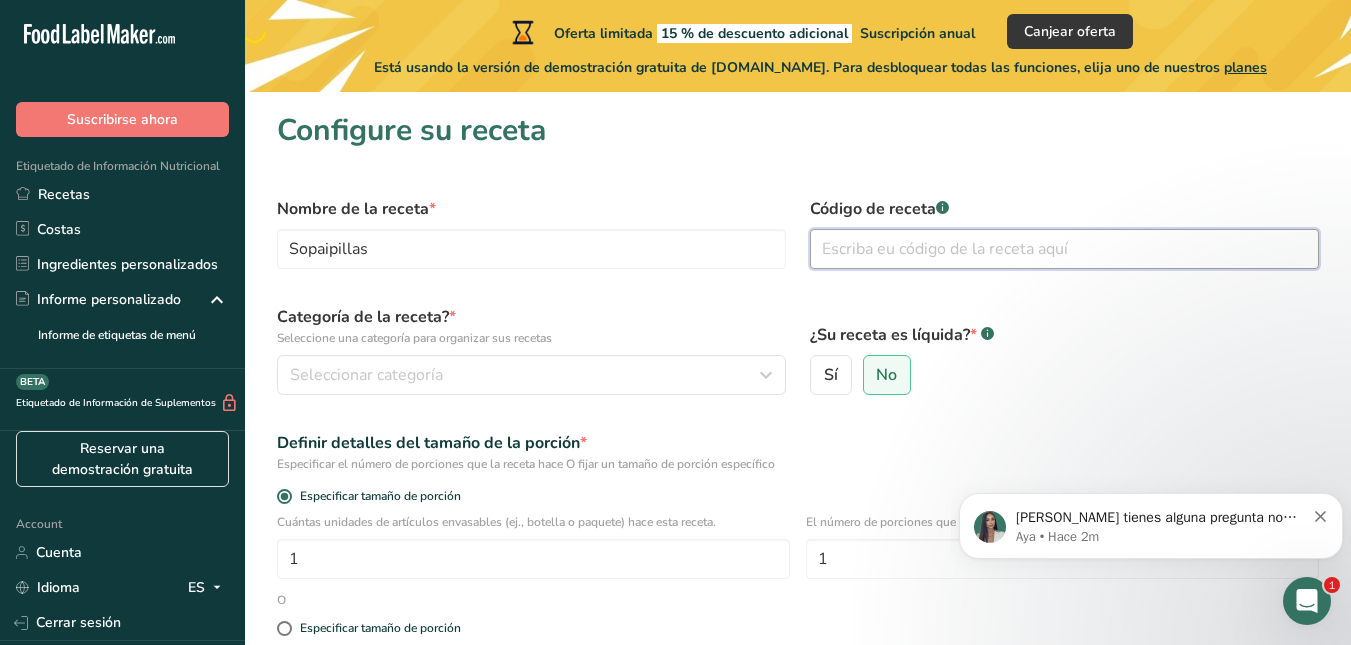 click at bounding box center (1064, 249) 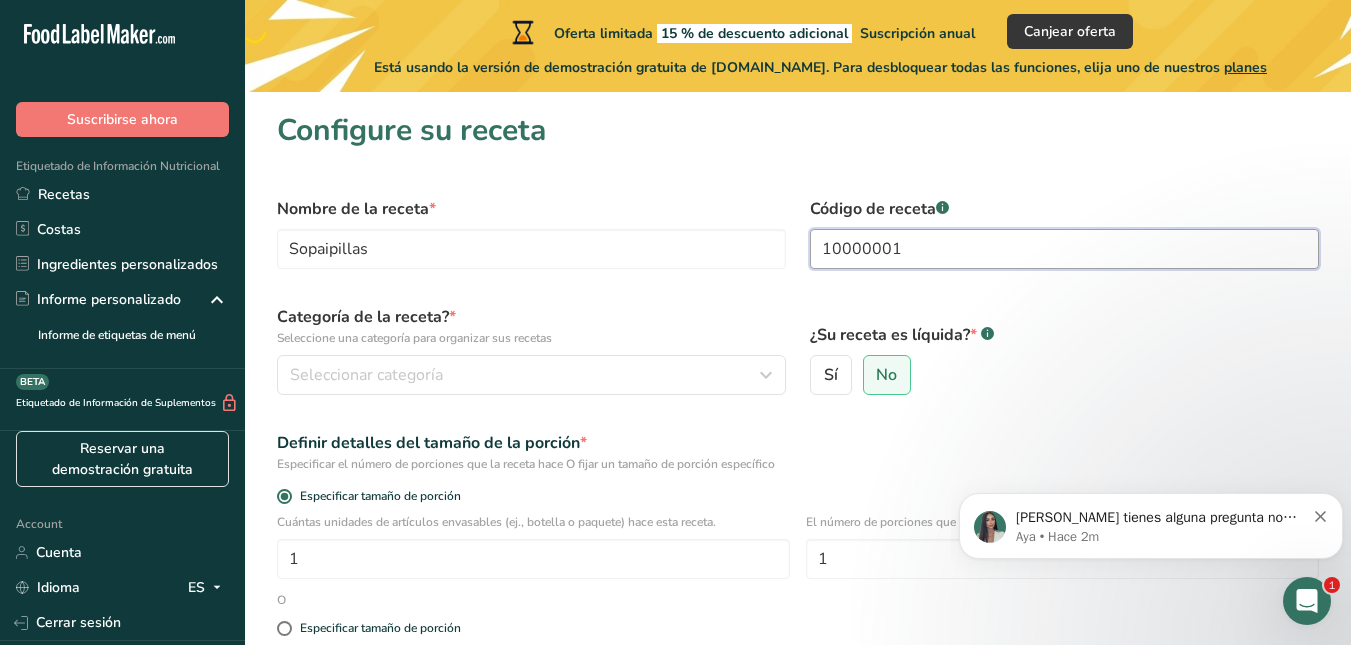 type on "10000001" 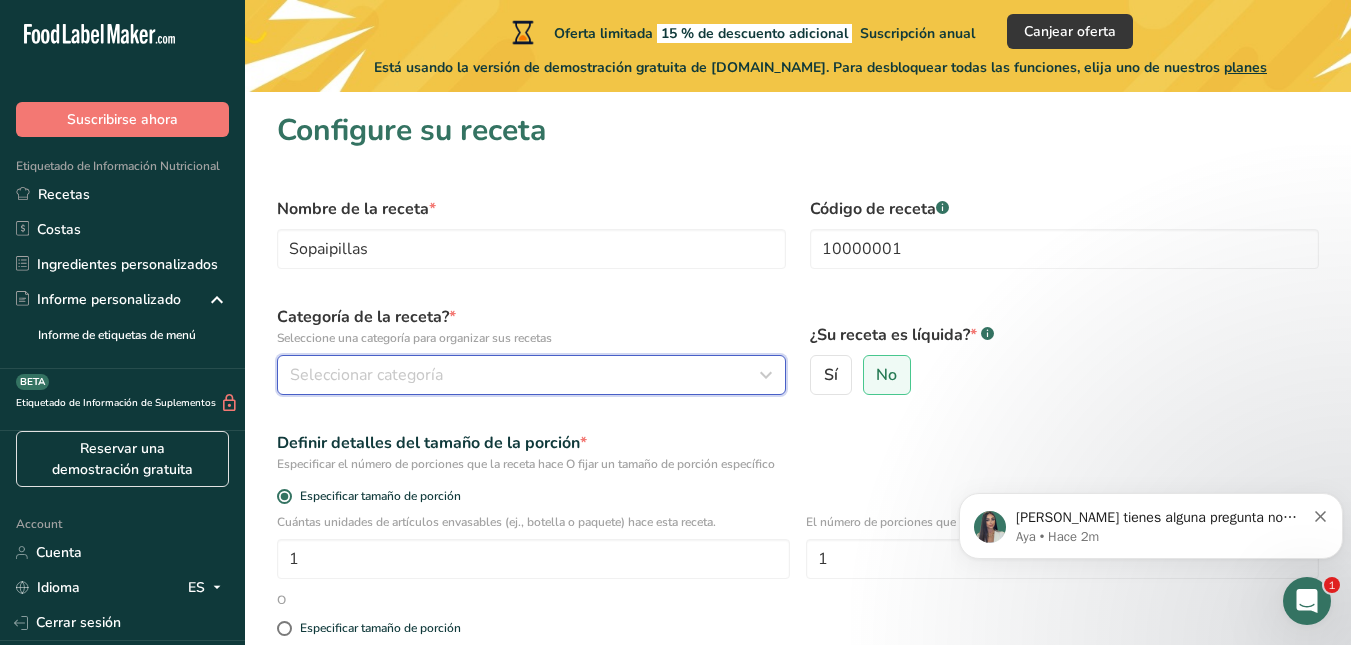 click on "Seleccionar categoría" at bounding box center [525, 375] 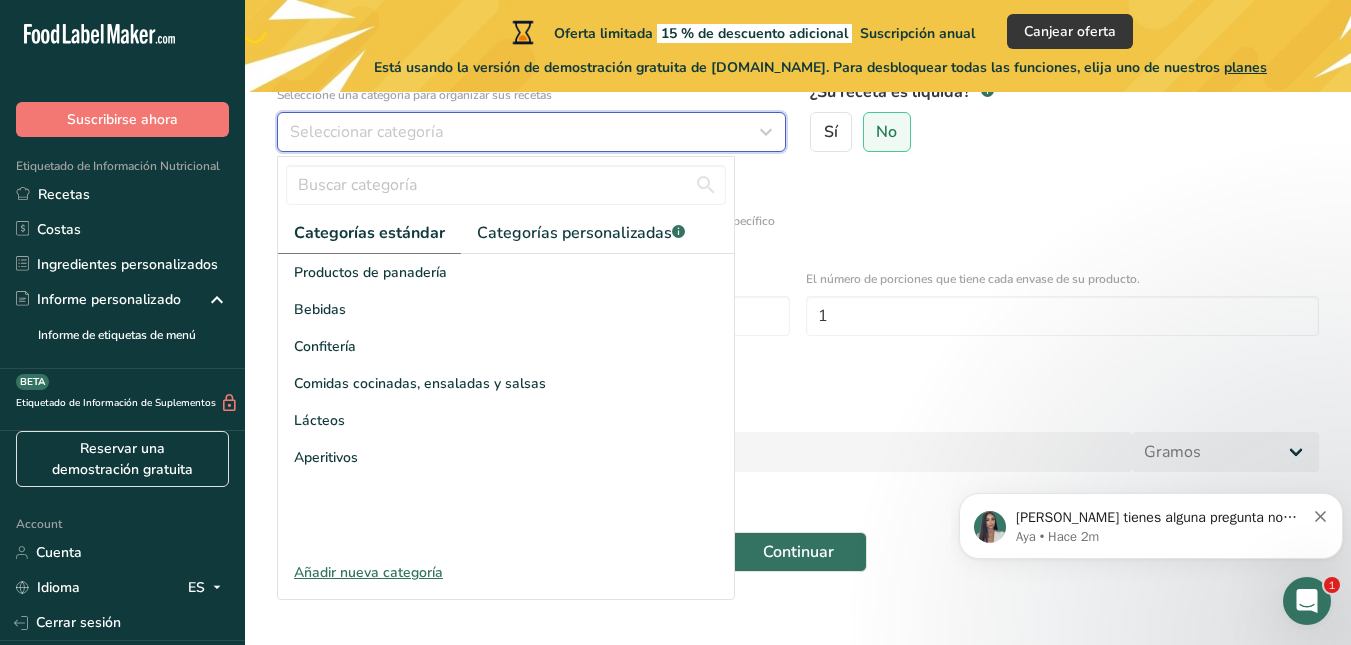 scroll, scrollTop: 236, scrollLeft: 0, axis: vertical 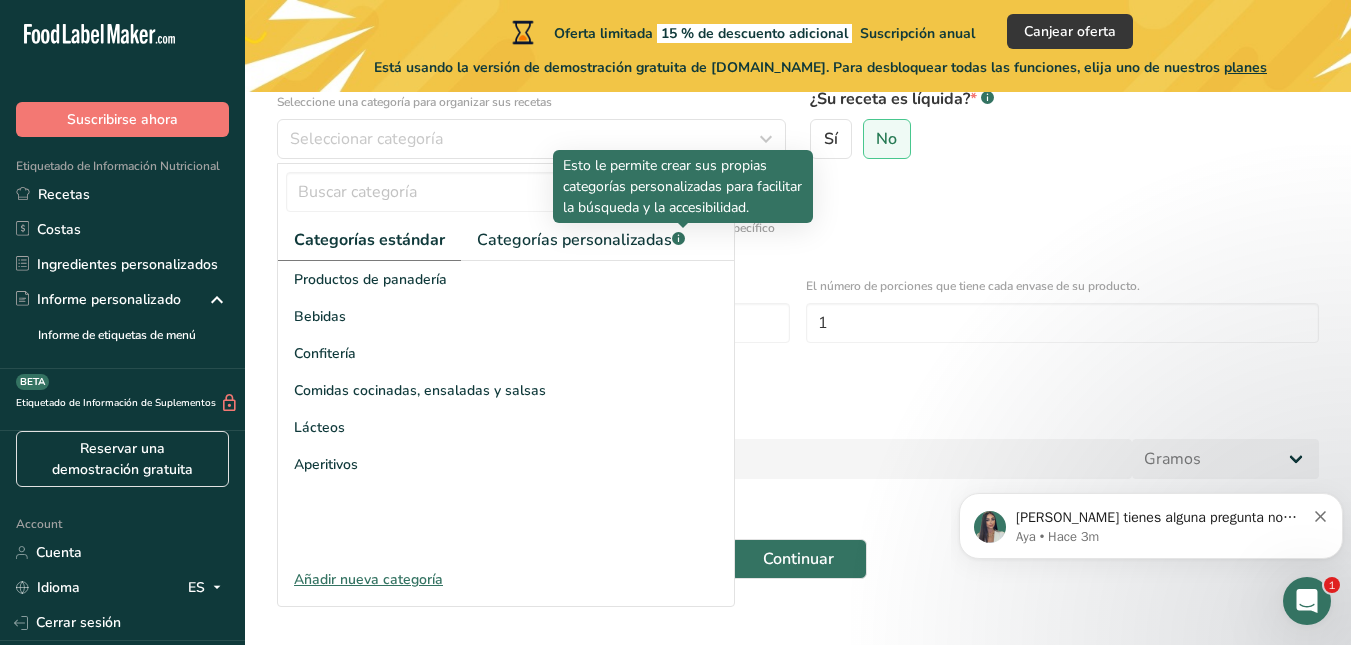 click 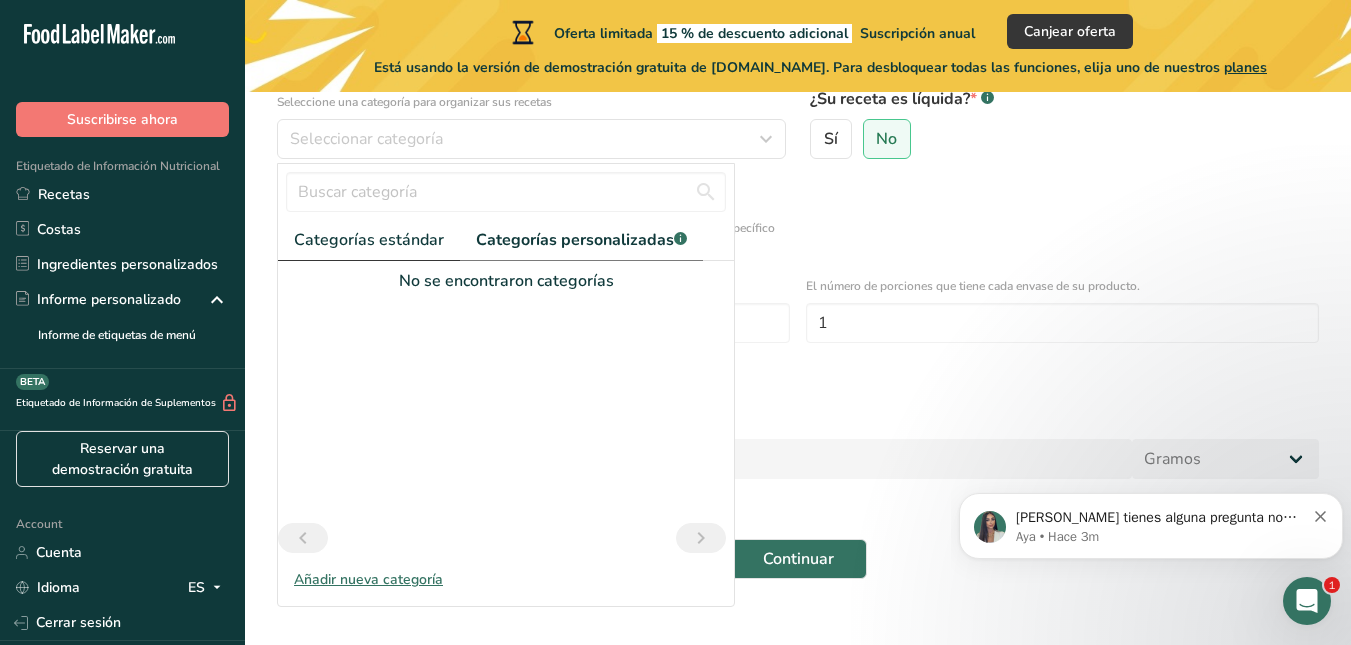 click on "Categorías estándar" at bounding box center [369, 240] 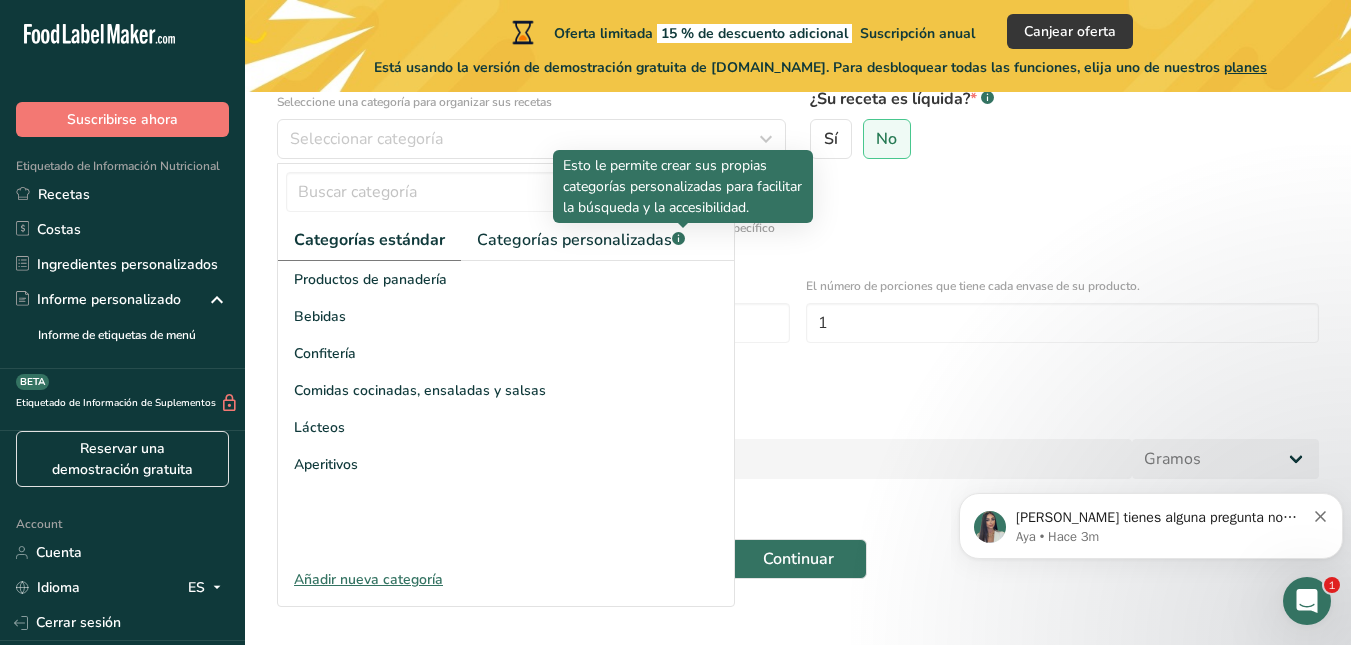 click on "Productos de panadería" at bounding box center (370, 279) 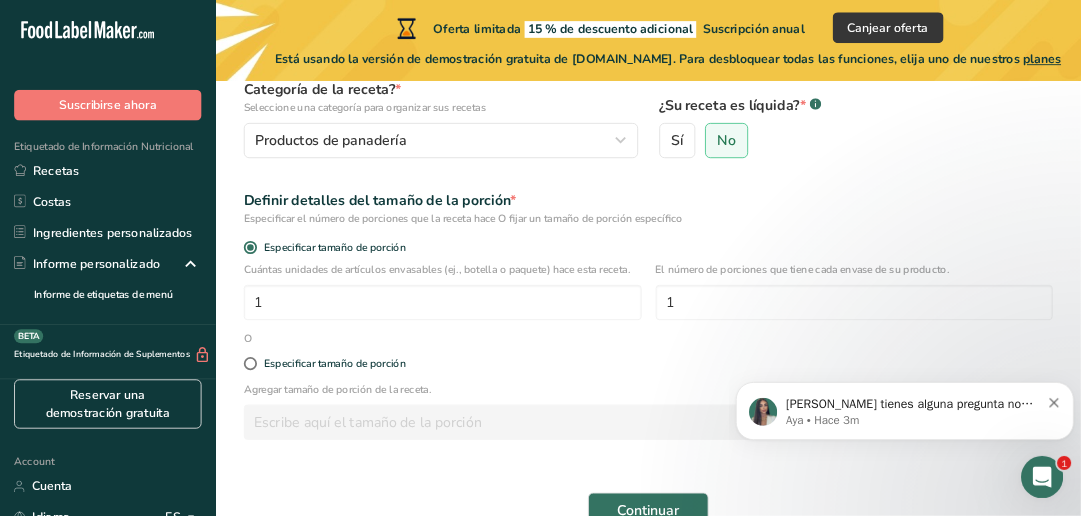scroll, scrollTop: 236, scrollLeft: 0, axis: vertical 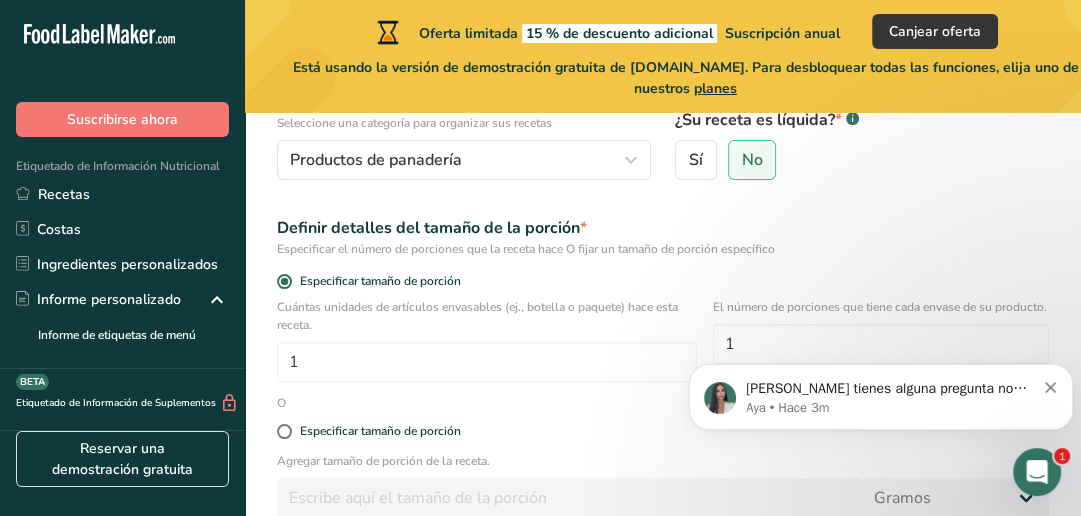 drag, startPoint x: 945, startPoint y: 14, endPoint x: 686, endPoint y: 215, distance: 327.84448 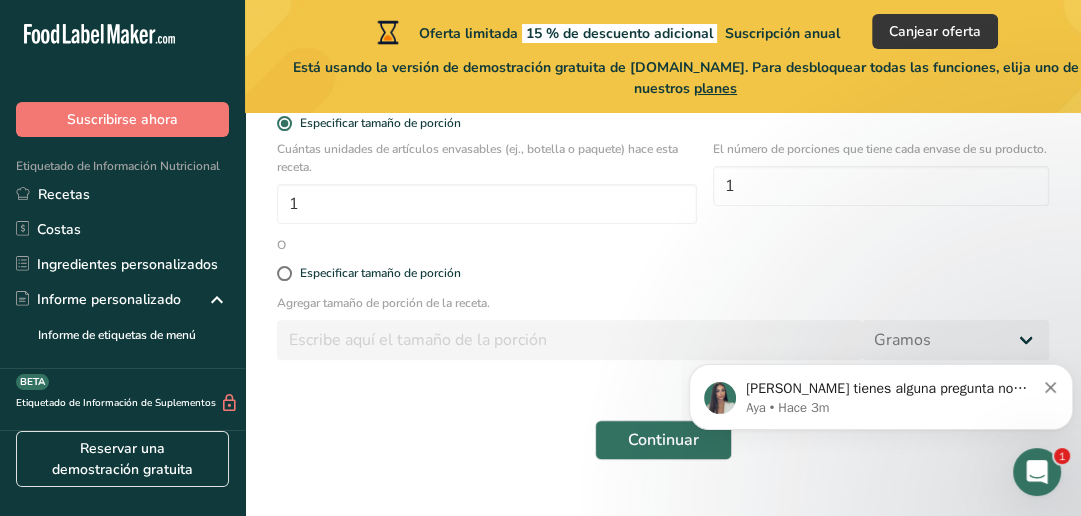 scroll, scrollTop: 392, scrollLeft: 0, axis: vertical 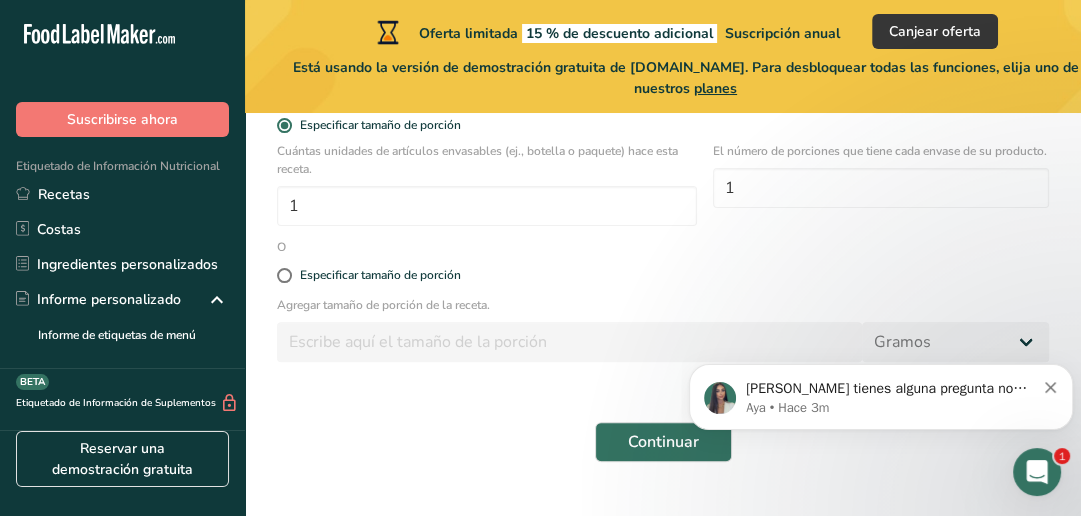 click on "Especificar tamaño de porción" at bounding box center [376, 275] 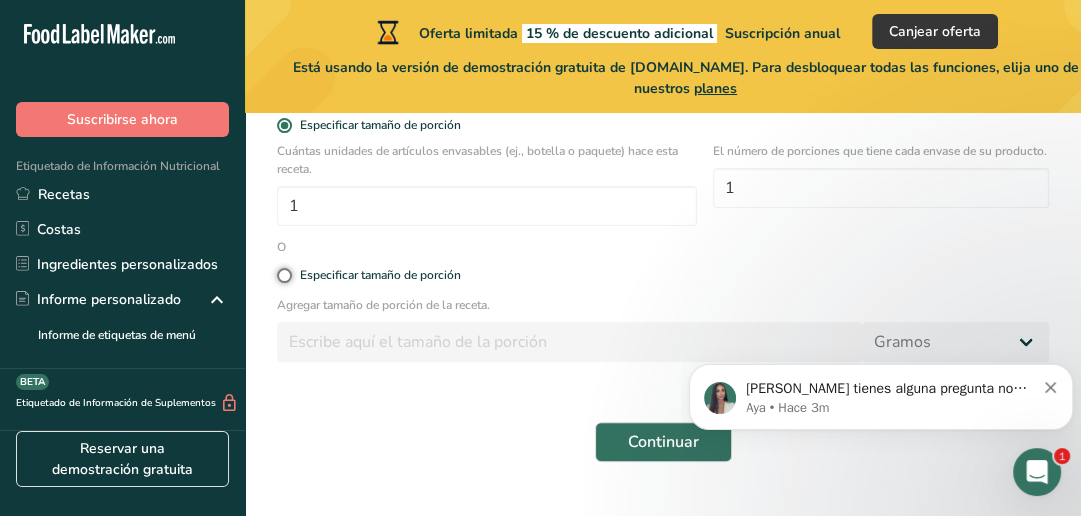 click on "Especificar tamaño de porción" at bounding box center (283, 275) 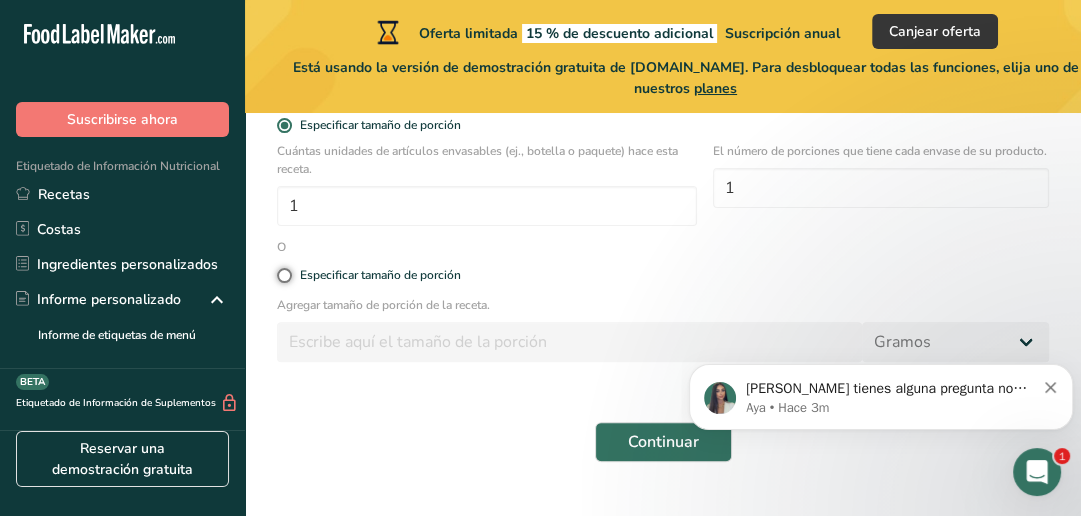 radio on "true" 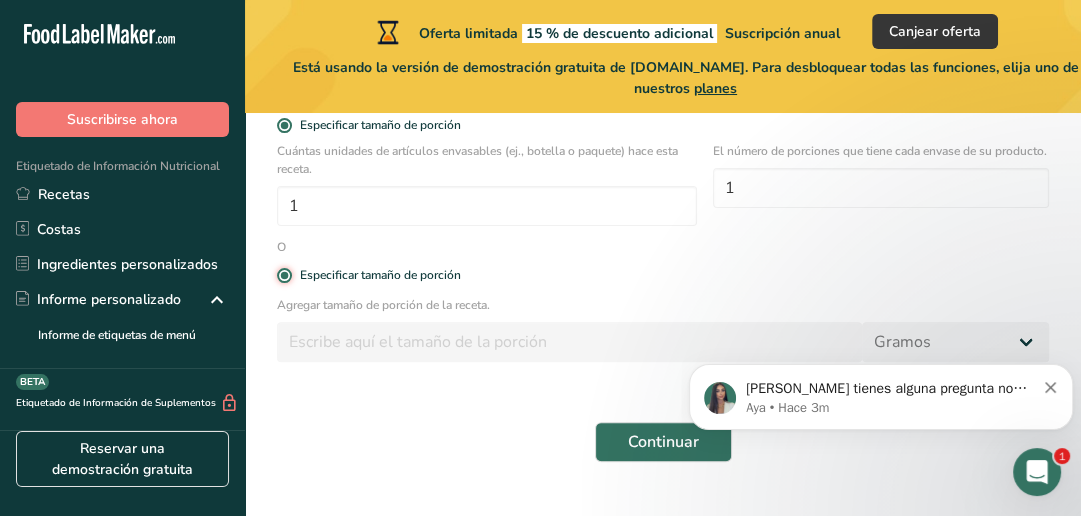 radio on "false" 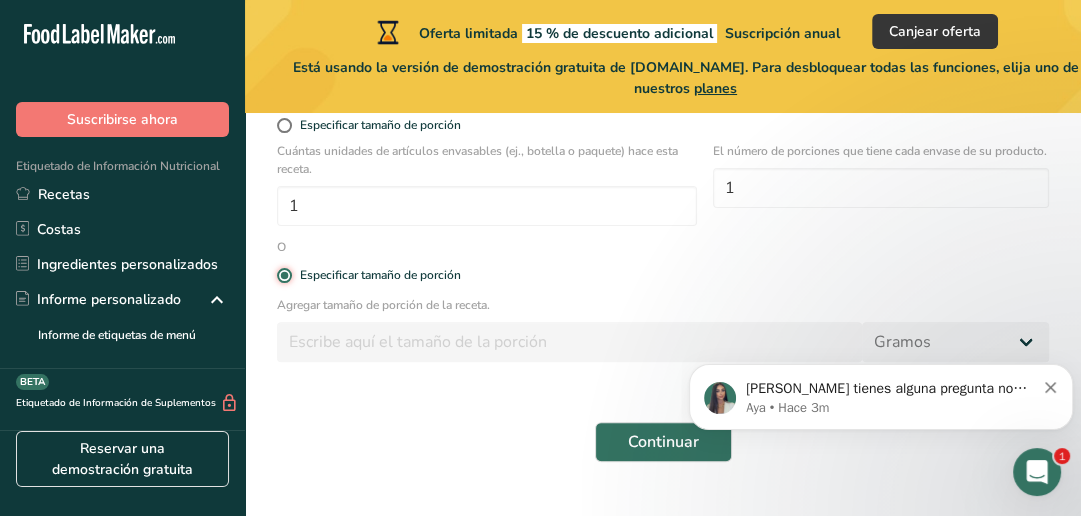 type 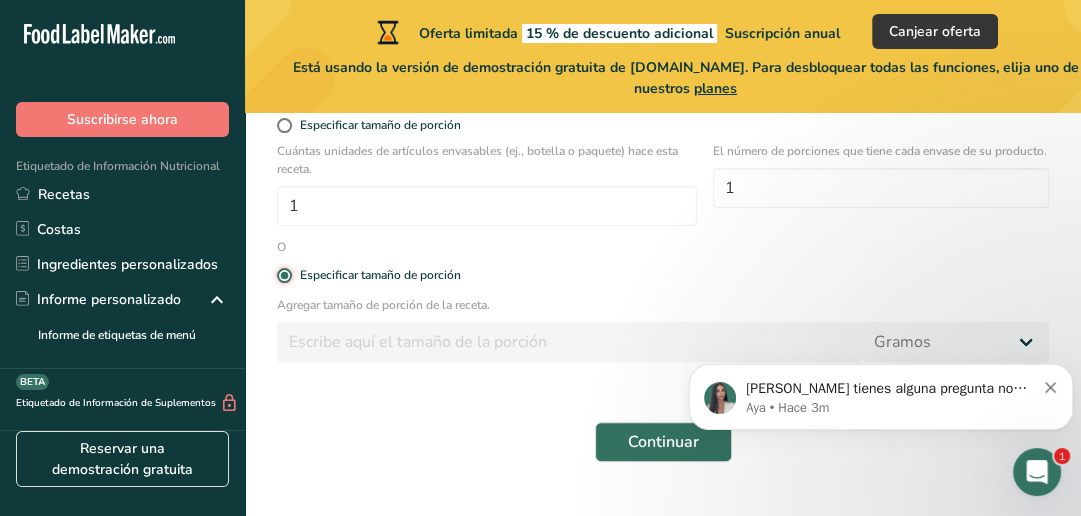 type 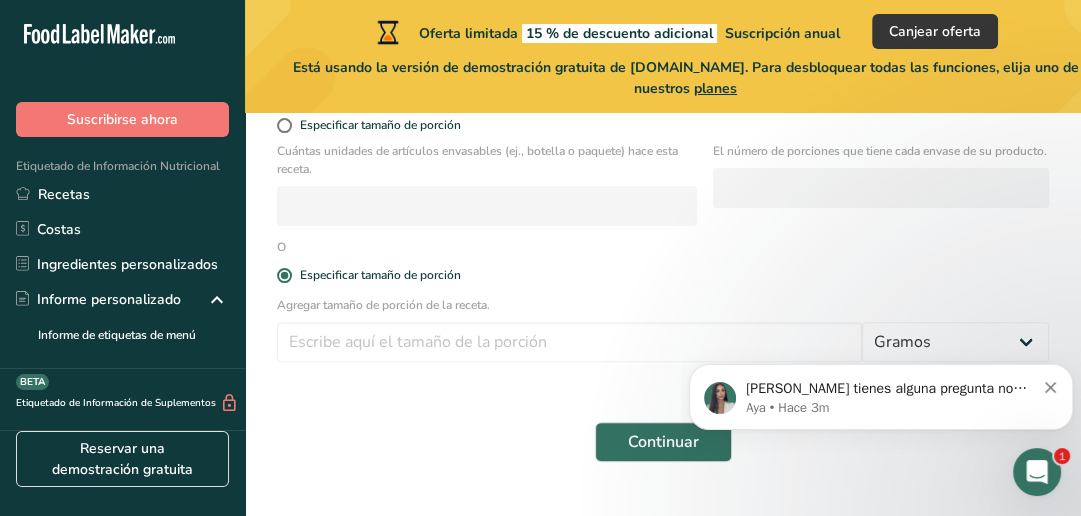 click on "Especificar tamaño de porción" at bounding box center (663, 275) 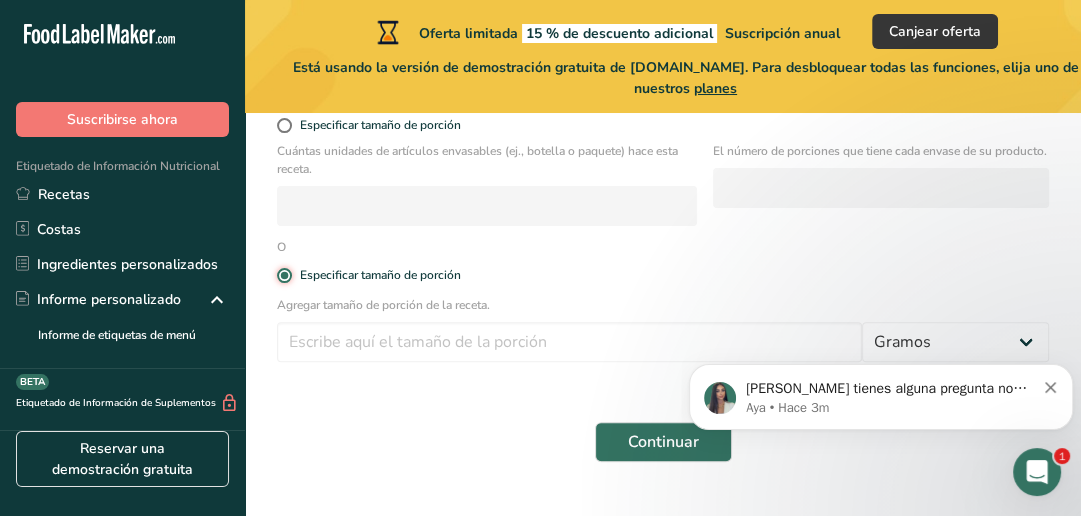 click on "Especificar tamaño de porción" at bounding box center (283, 275) 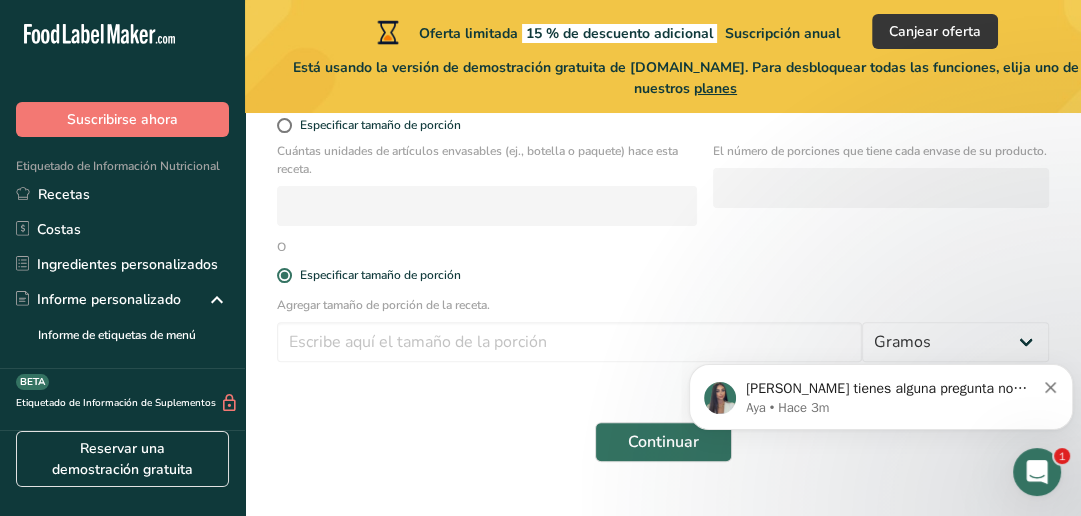 click on "Especificar tamaño de porción" at bounding box center (663, 275) 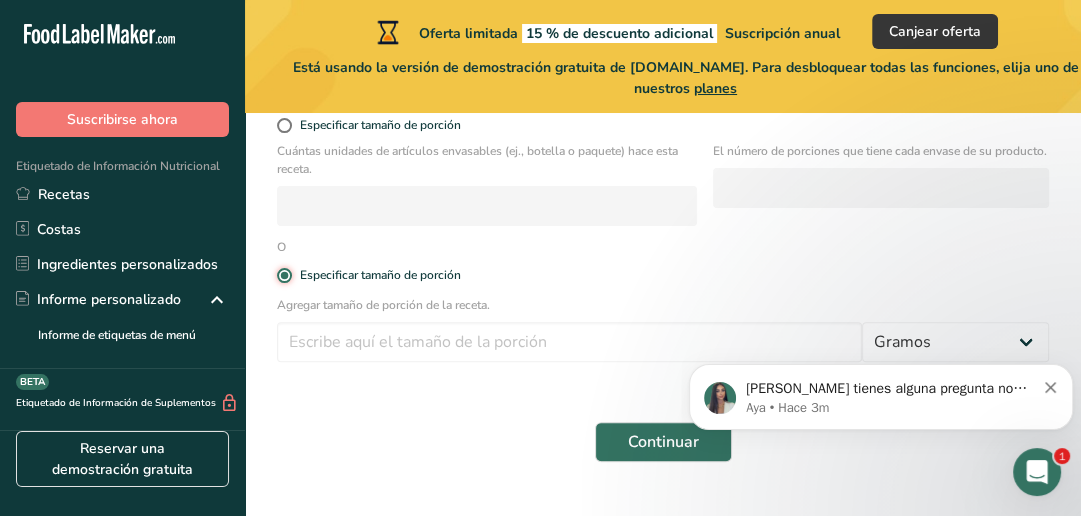 click on "Especificar tamaño de porción" at bounding box center [283, 275] 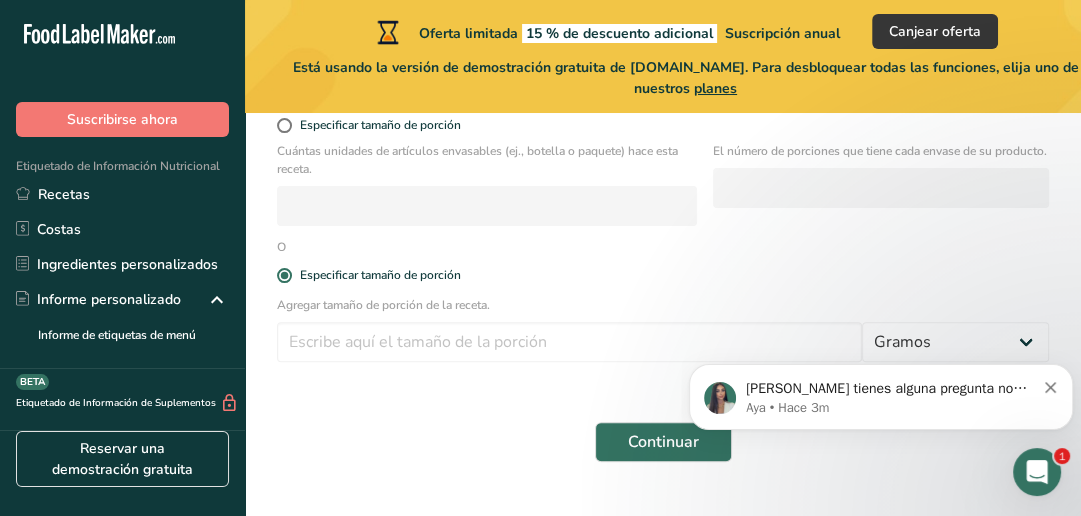 click at bounding box center (284, 275) 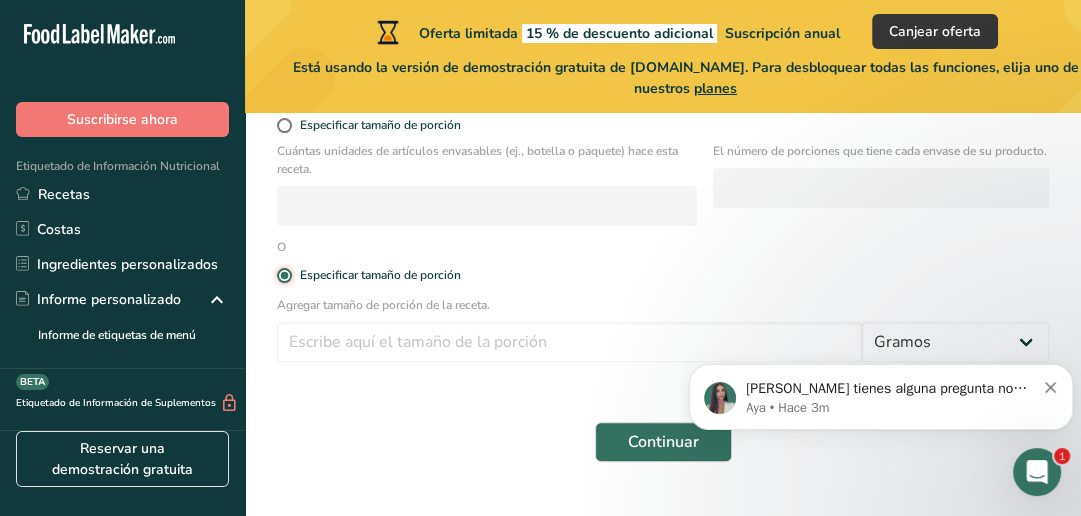 click on "Especificar tamaño de porción" at bounding box center [283, 275] 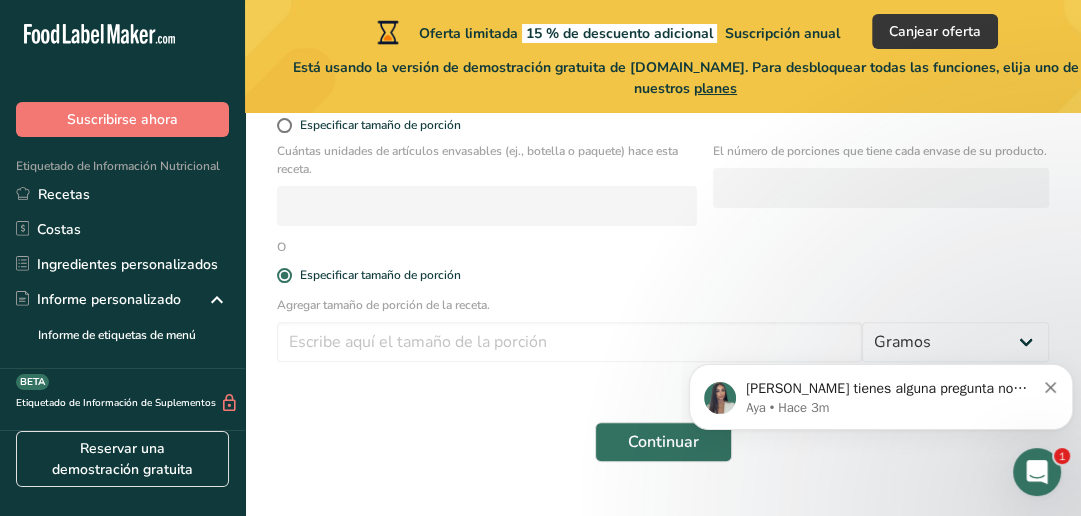 click at bounding box center (284, 275) 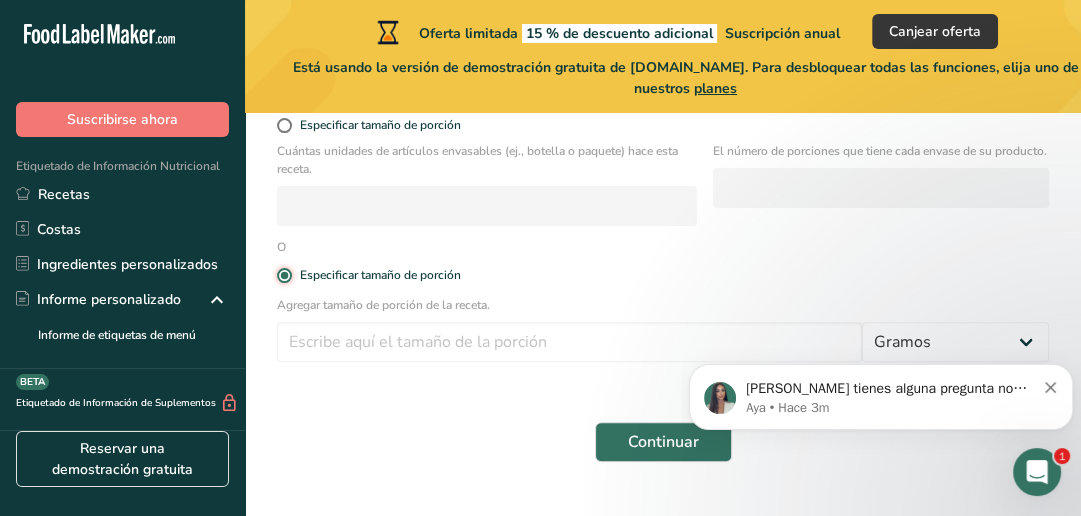 click on "Especificar tamaño de porción" at bounding box center [283, 275] 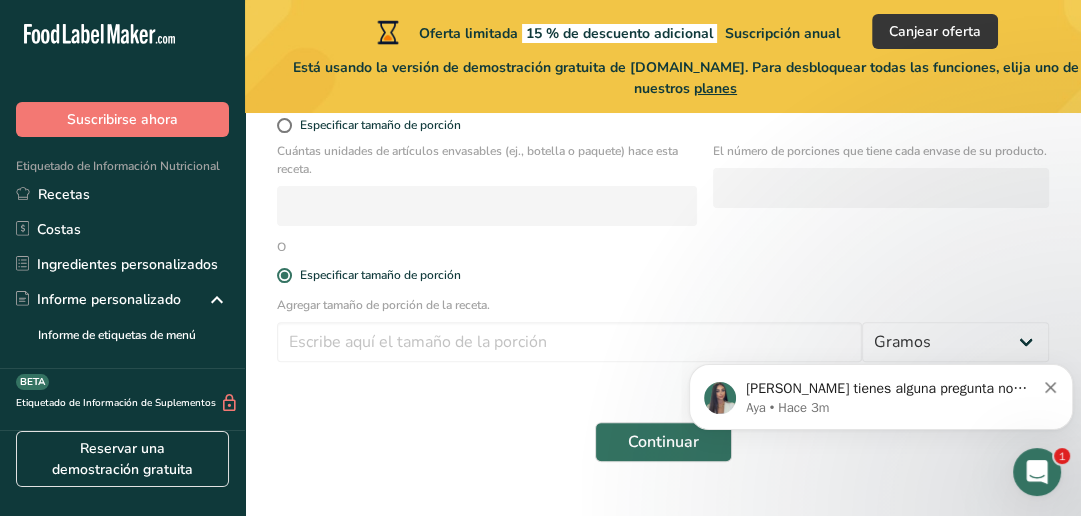 click at bounding box center [284, 275] 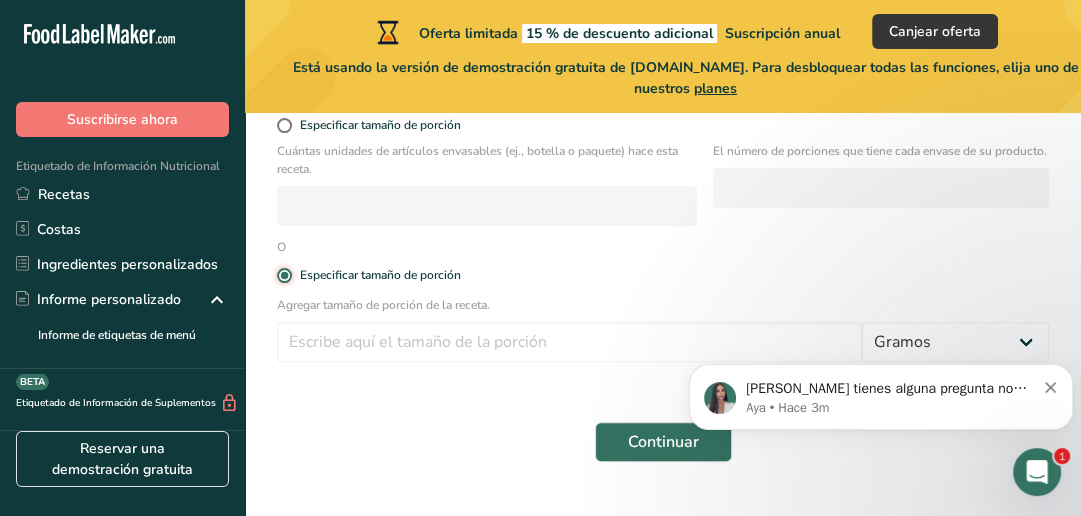 click on "Especificar tamaño de porción" at bounding box center [283, 275] 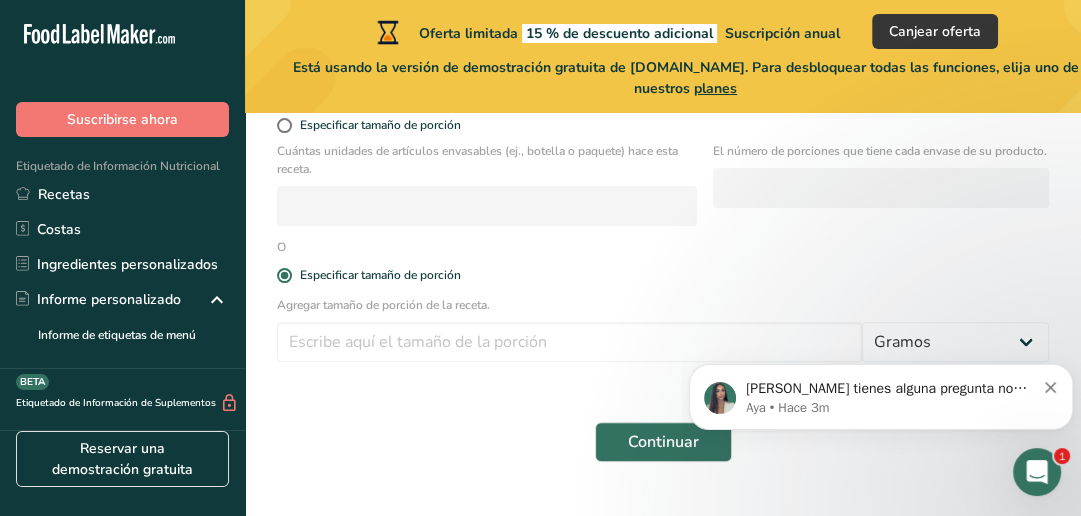 click on "O" at bounding box center [281, 247] 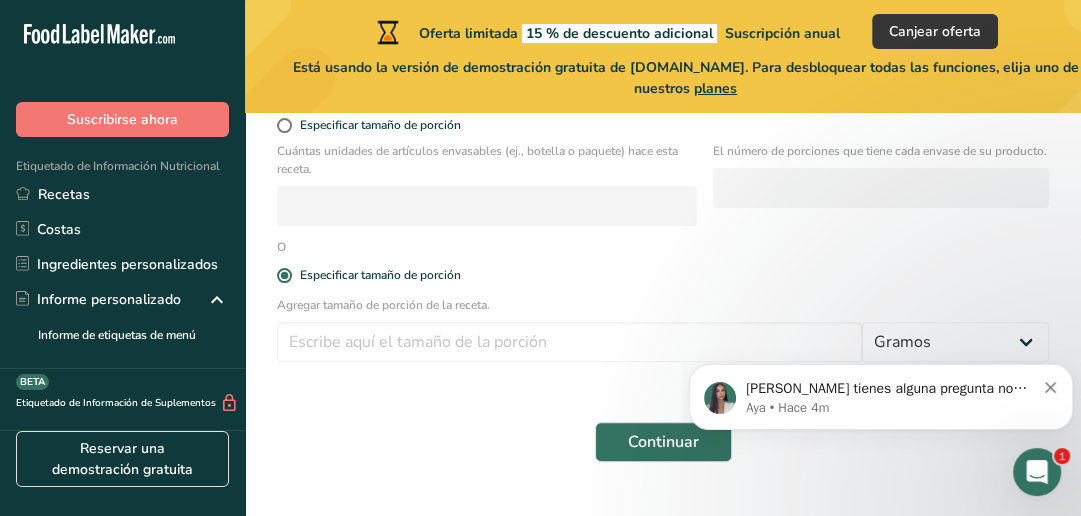 click on "Especificar tamaño de porción" at bounding box center [663, 276] 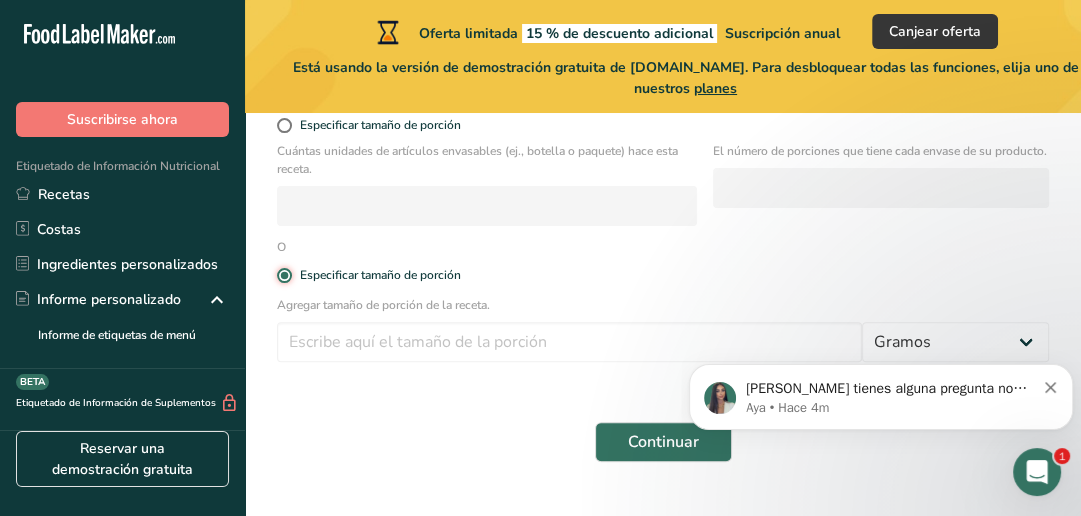 click on "Especificar tamaño de porción" at bounding box center (283, 275) 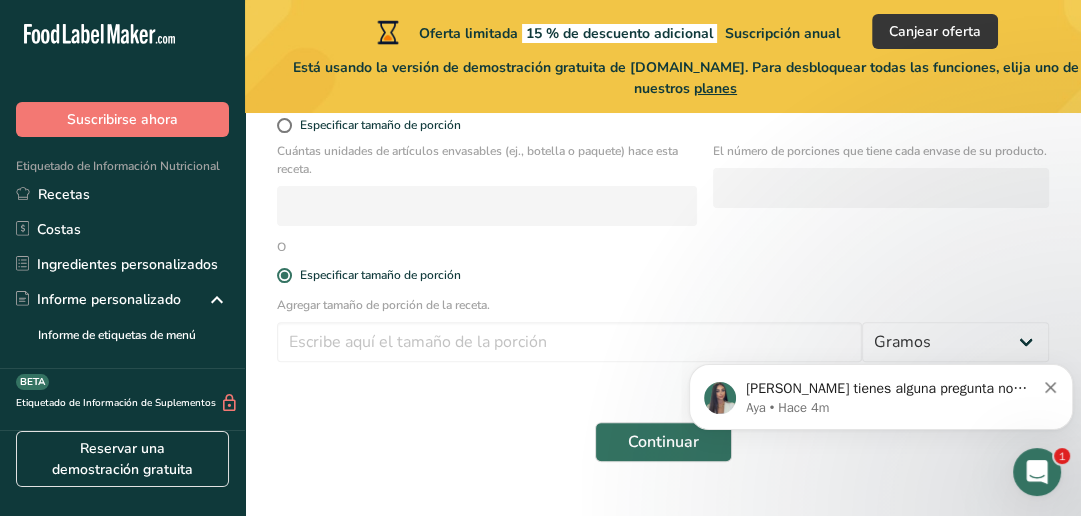 click at bounding box center (284, 275) 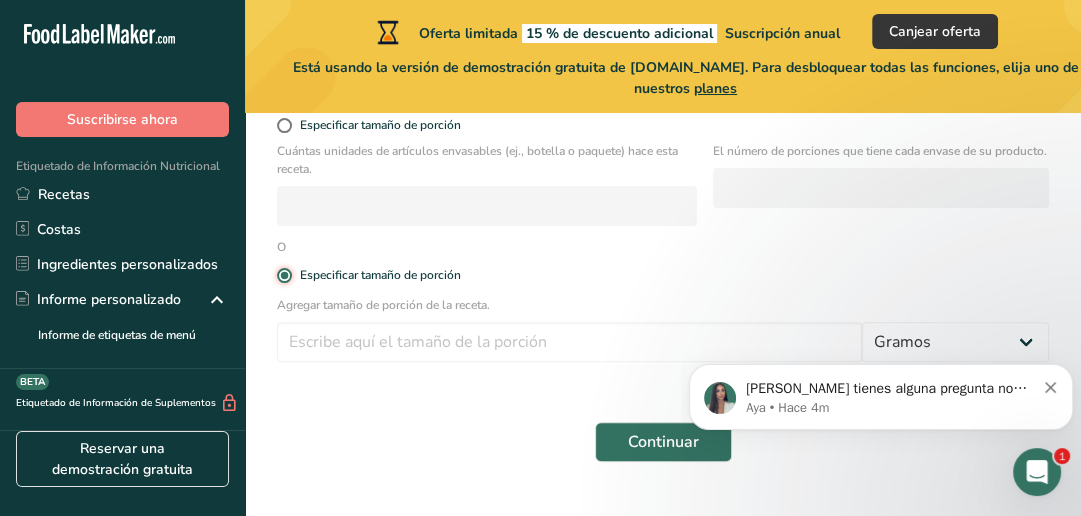 click on "Especificar tamaño de porción" at bounding box center (283, 275) 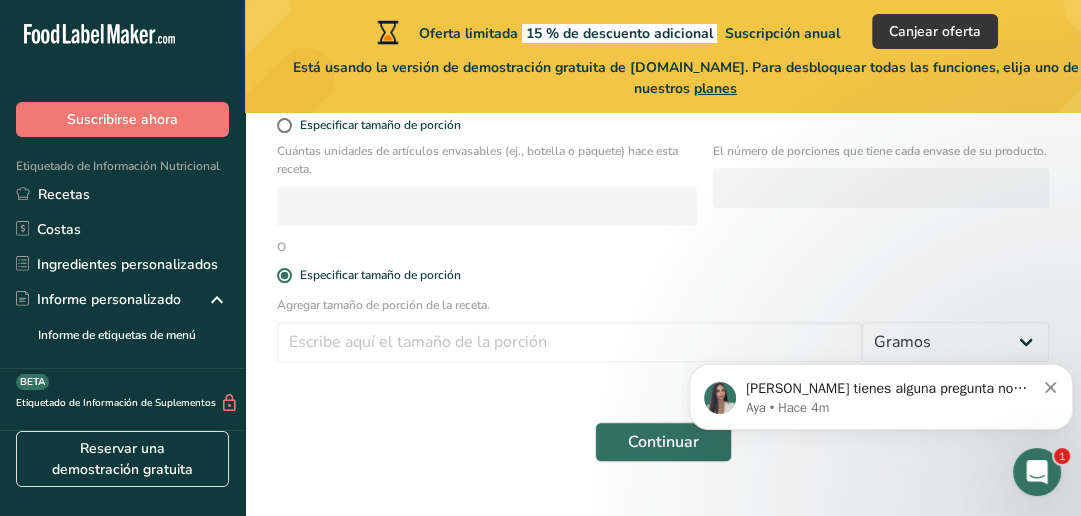 click at bounding box center (284, 275) 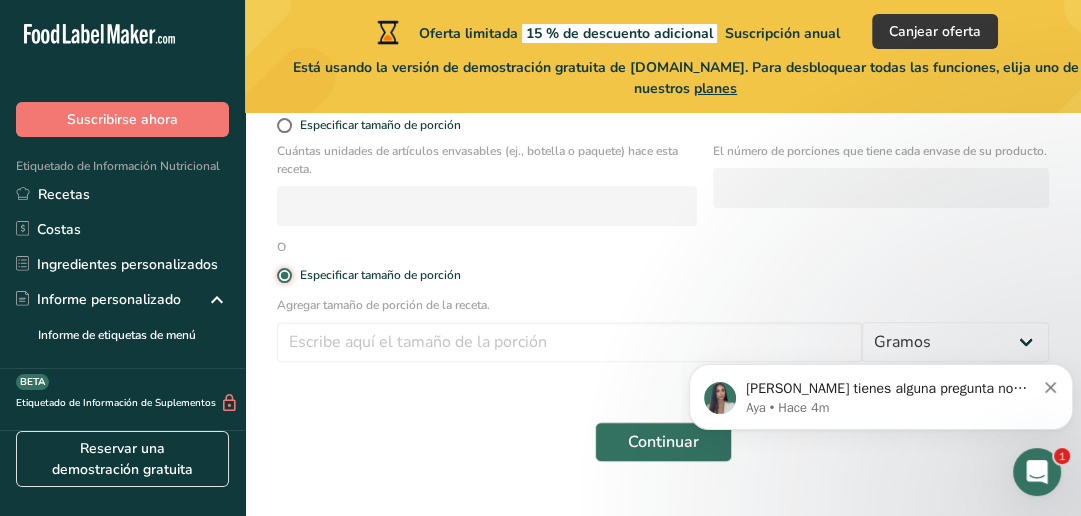 click on "Especificar tamaño de porción" at bounding box center (283, 275) 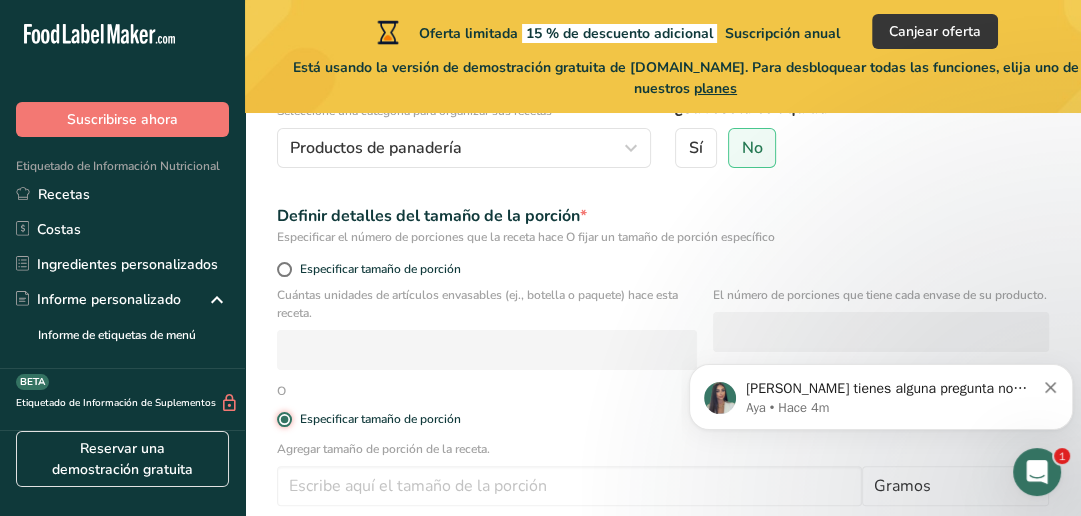 scroll, scrollTop: 250, scrollLeft: 0, axis: vertical 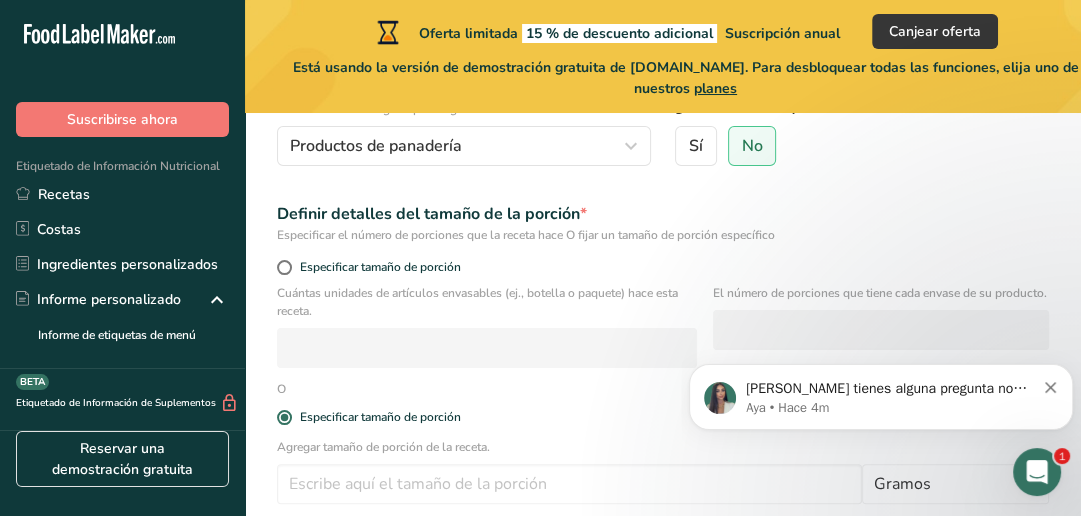 click on "Especificar tamaño de porción" at bounding box center [376, 267] 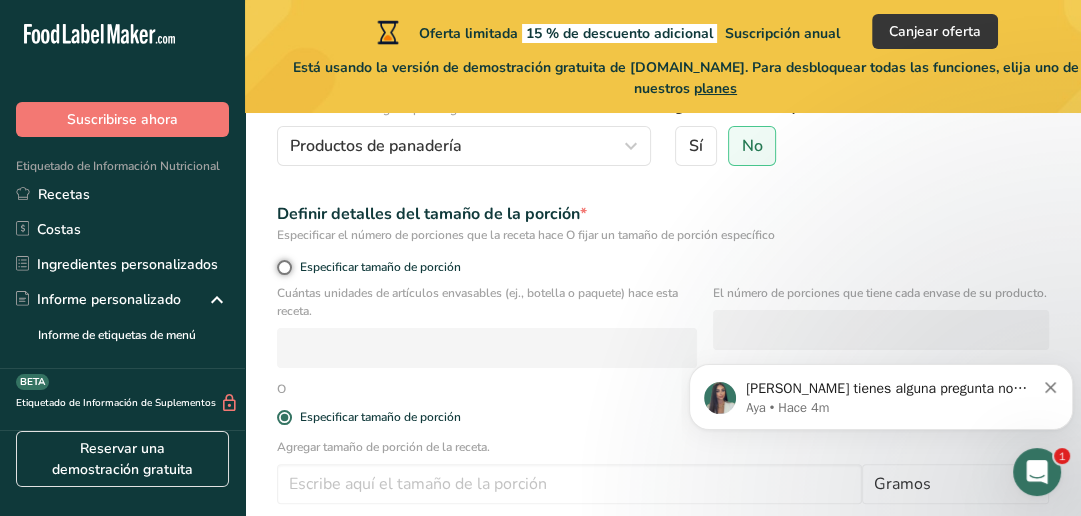 click on "Especificar tamaño de porción" at bounding box center [283, 267] 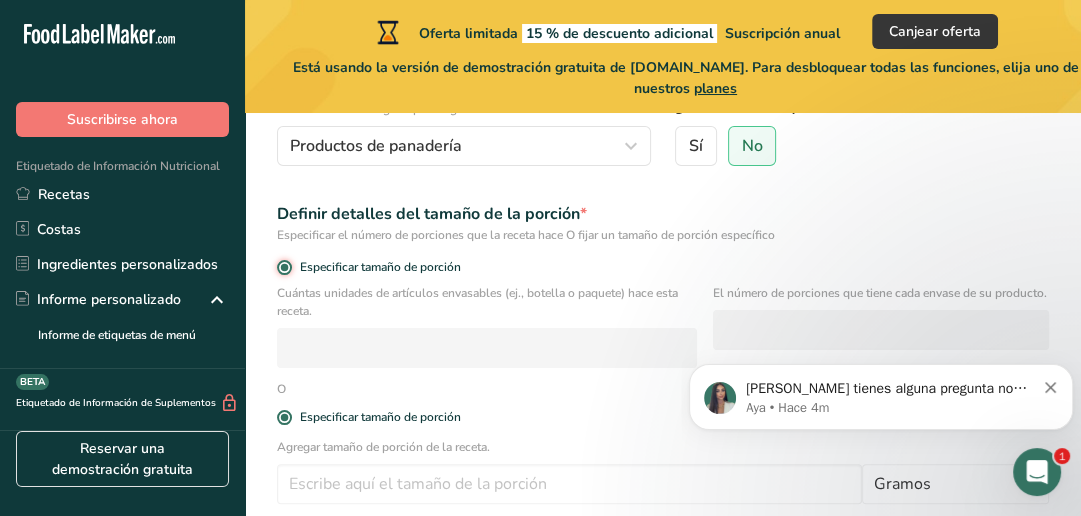 radio on "false" 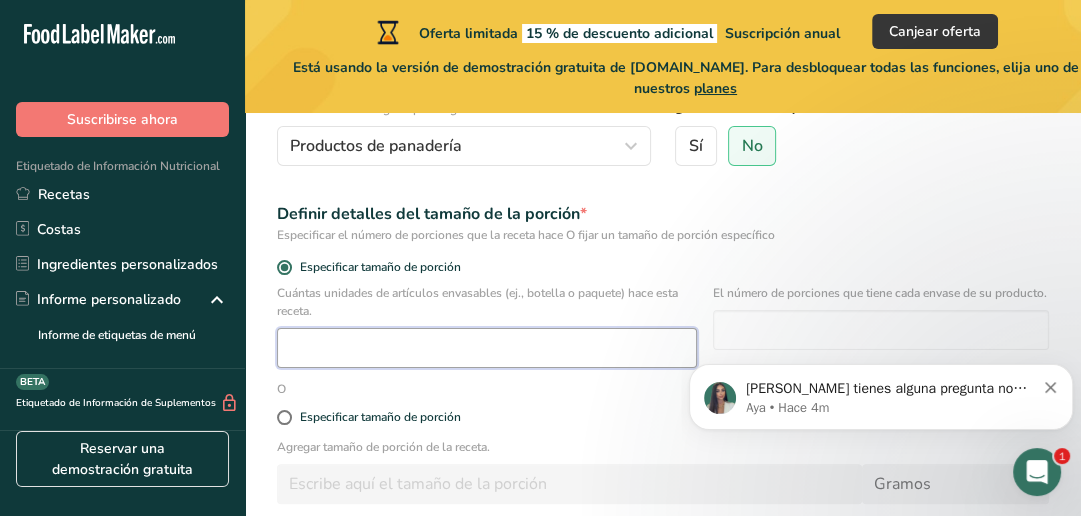 click at bounding box center [487, 348] 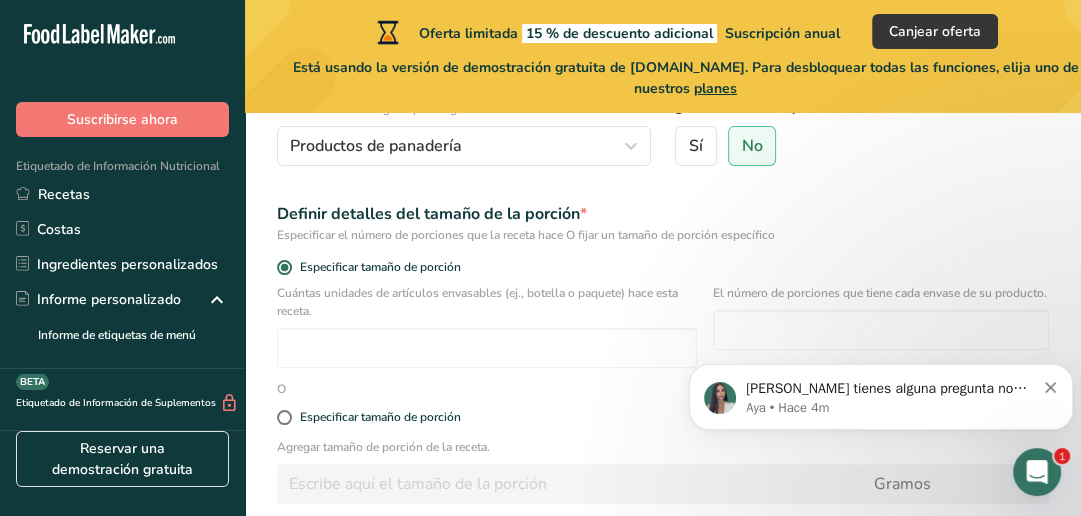 click on "Si tienes alguna pregunta no dudes en consultarnos. ¡Estamos aquí para ayudarte! 😊 Aya • Hace 4m" at bounding box center [881, 305] 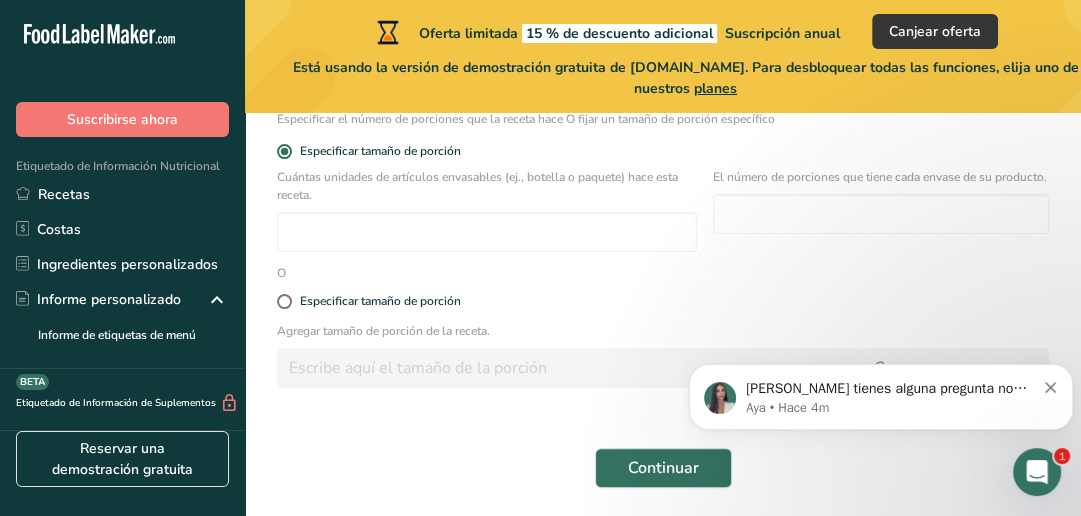 scroll, scrollTop: 364, scrollLeft: 0, axis: vertical 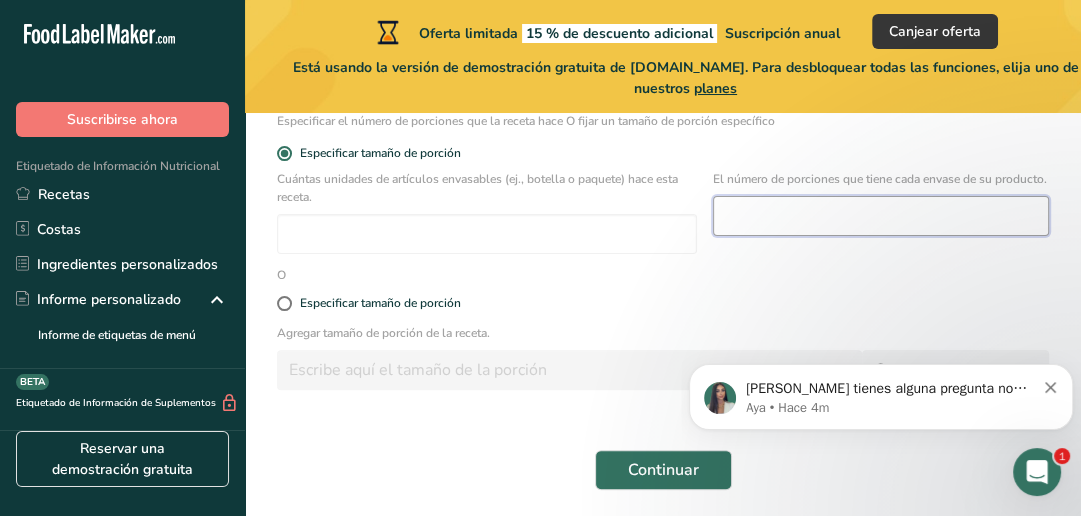 click at bounding box center [881, 216] 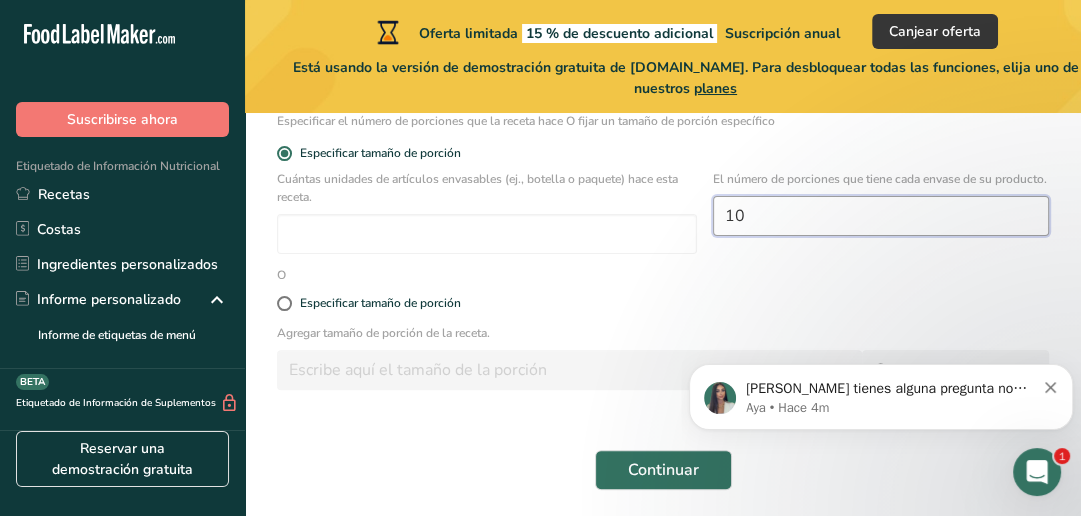 type on "10" 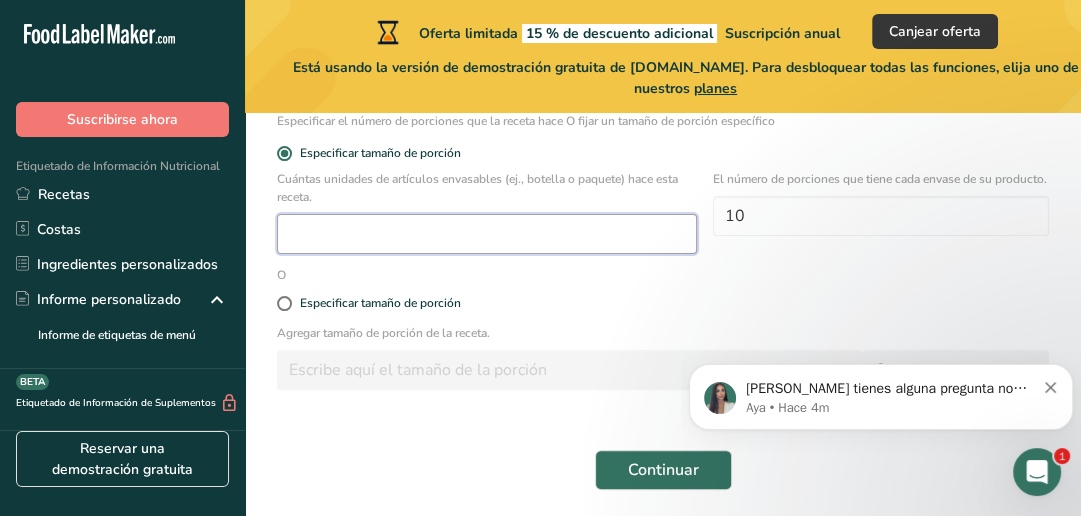 click at bounding box center (487, 234) 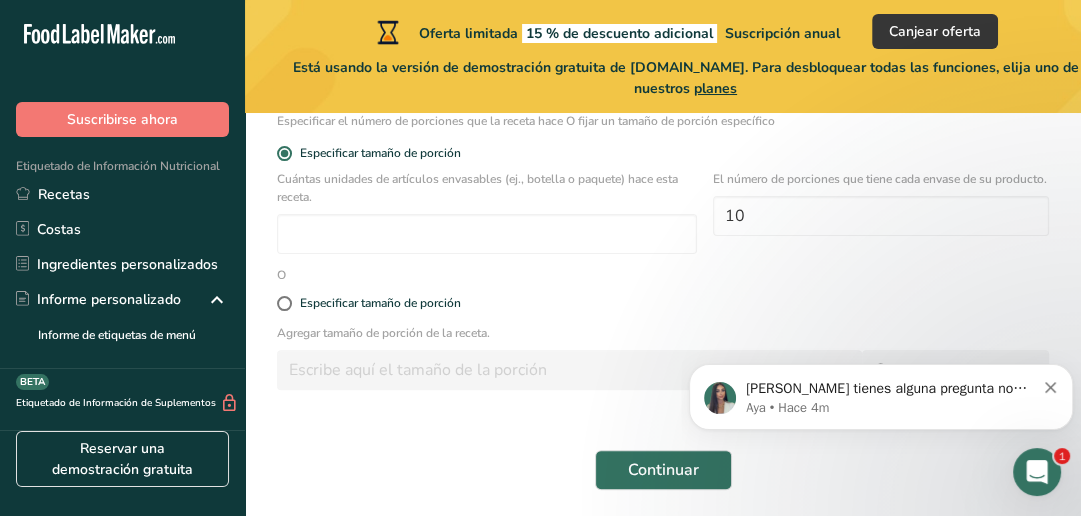 drag, startPoint x: 279, startPoint y: 176, endPoint x: 312, endPoint y: 195, distance: 38.078865 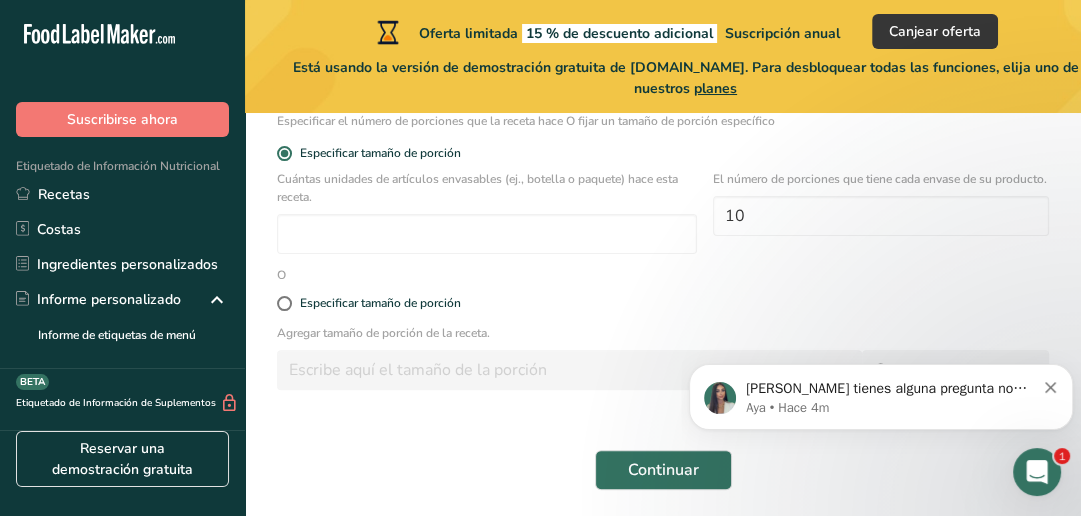 click on "Cuántas unidades de artículos envasables (ej., botella o paquete) hace esta receta." at bounding box center [487, 188] 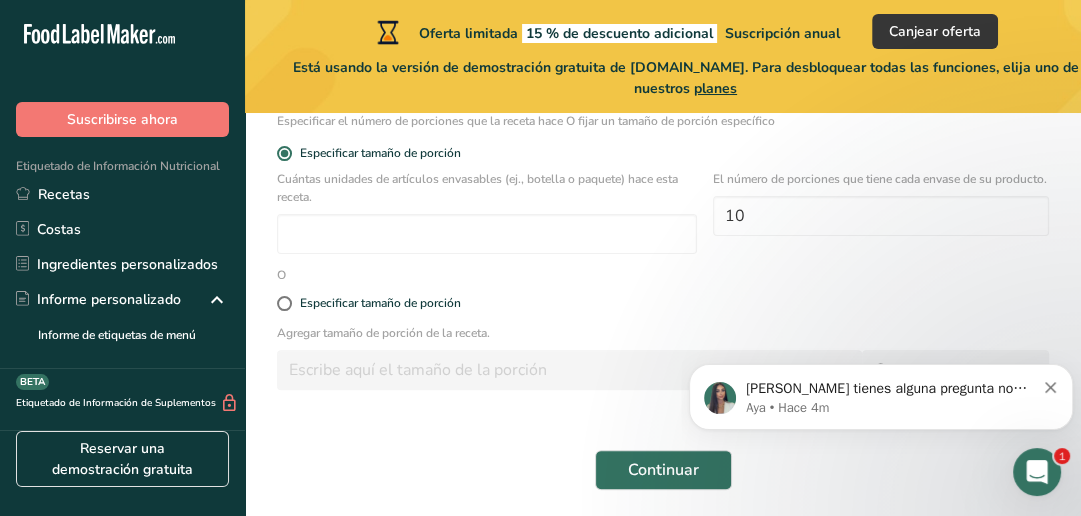 copy on "Cuántas unidades de artículos envasables (ej., botella o paquete) hace esta receta" 